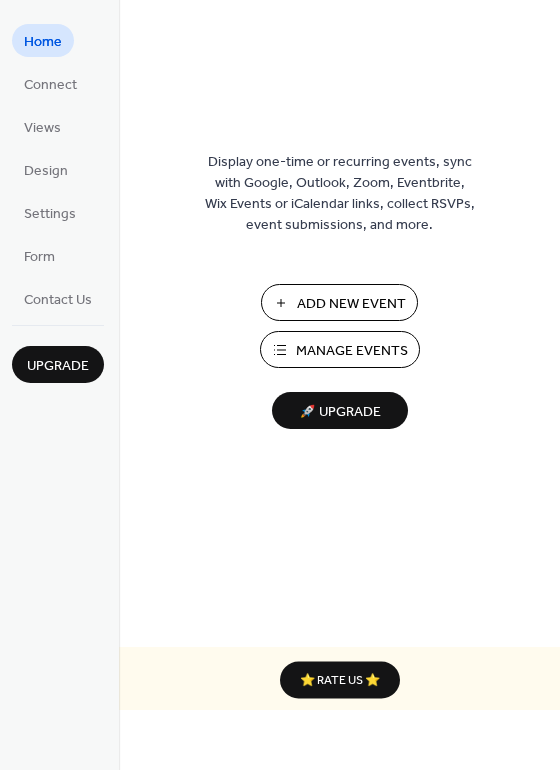scroll, scrollTop: 0, scrollLeft: 0, axis: both 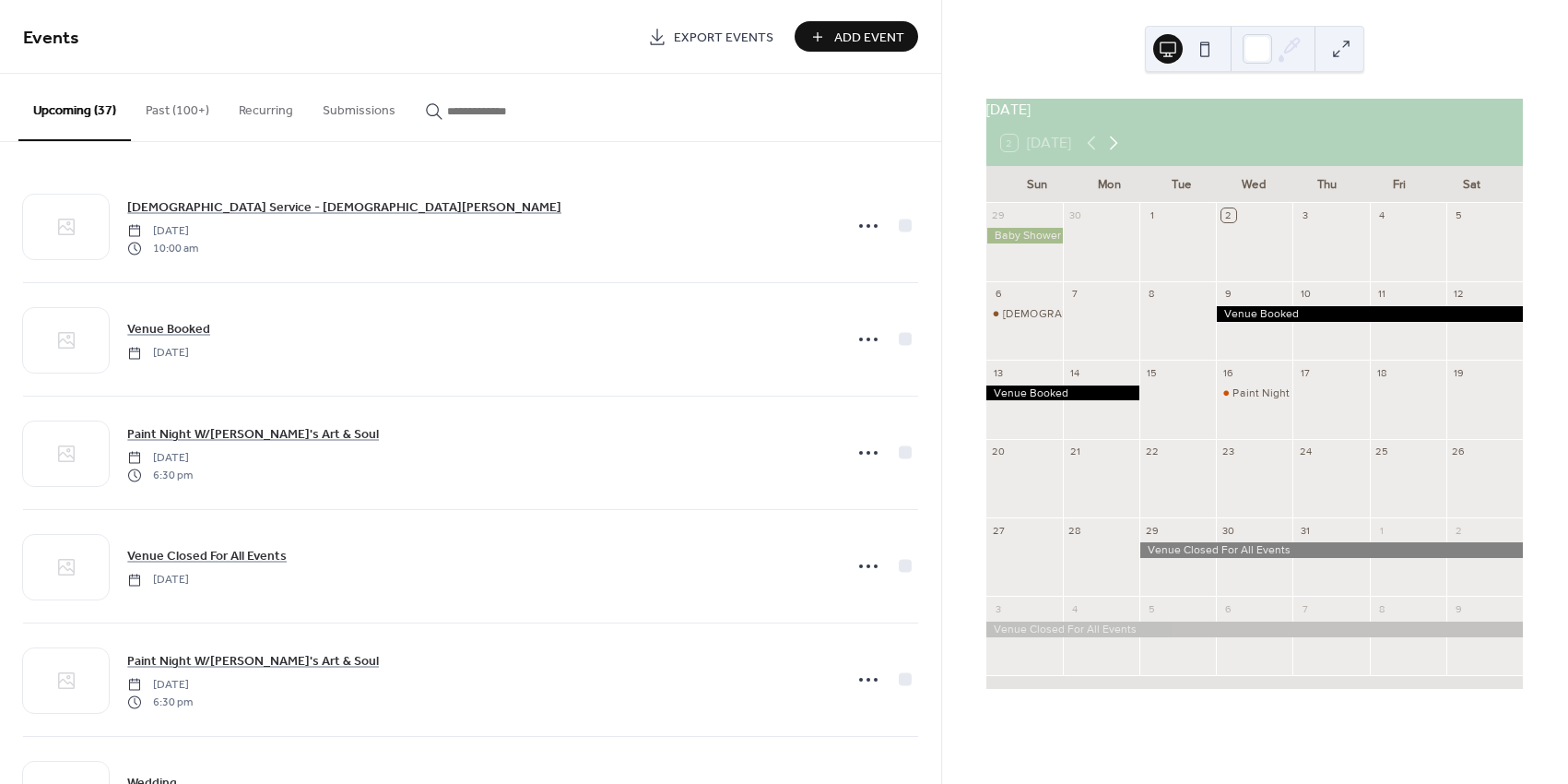 click 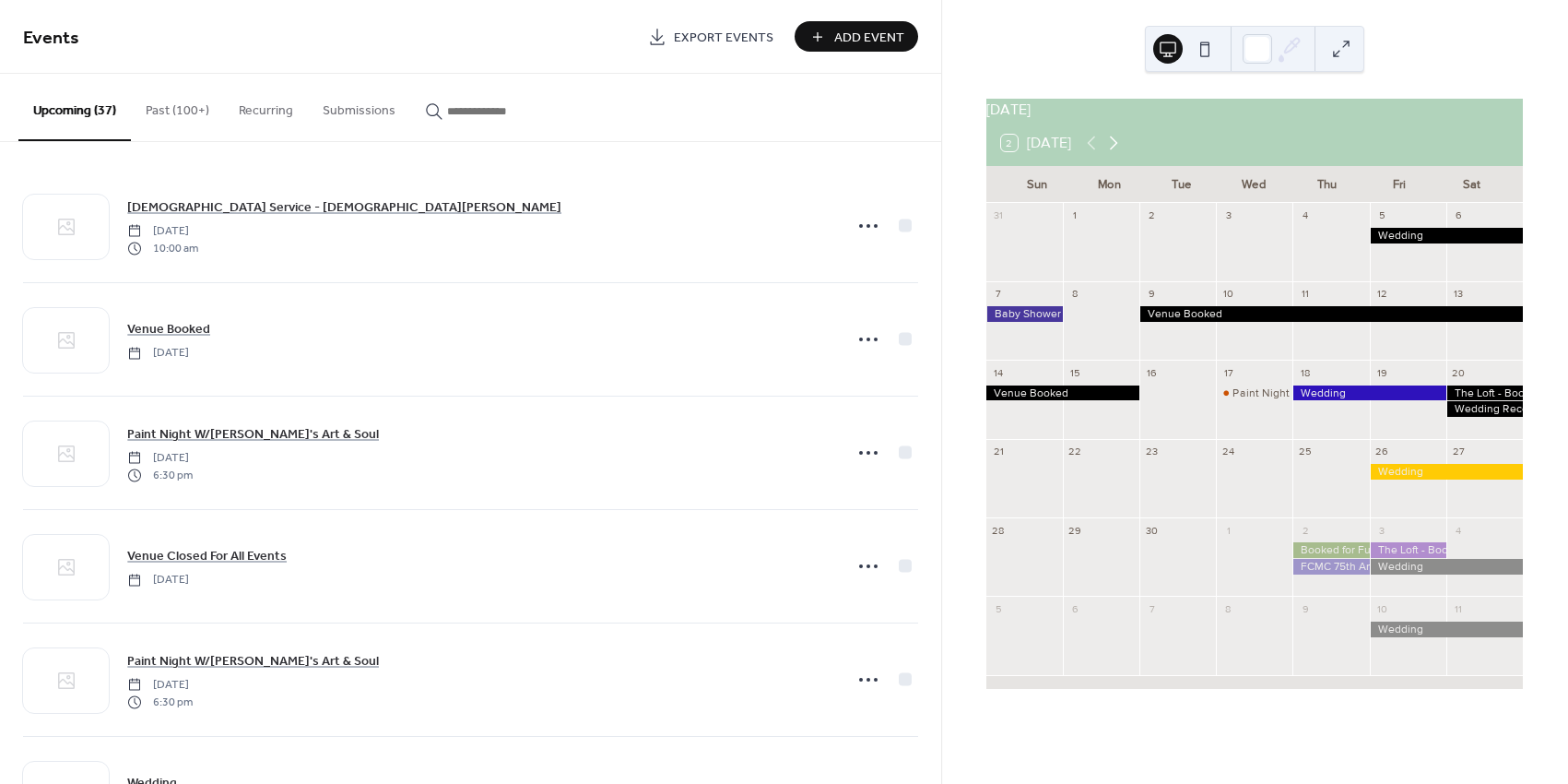 click 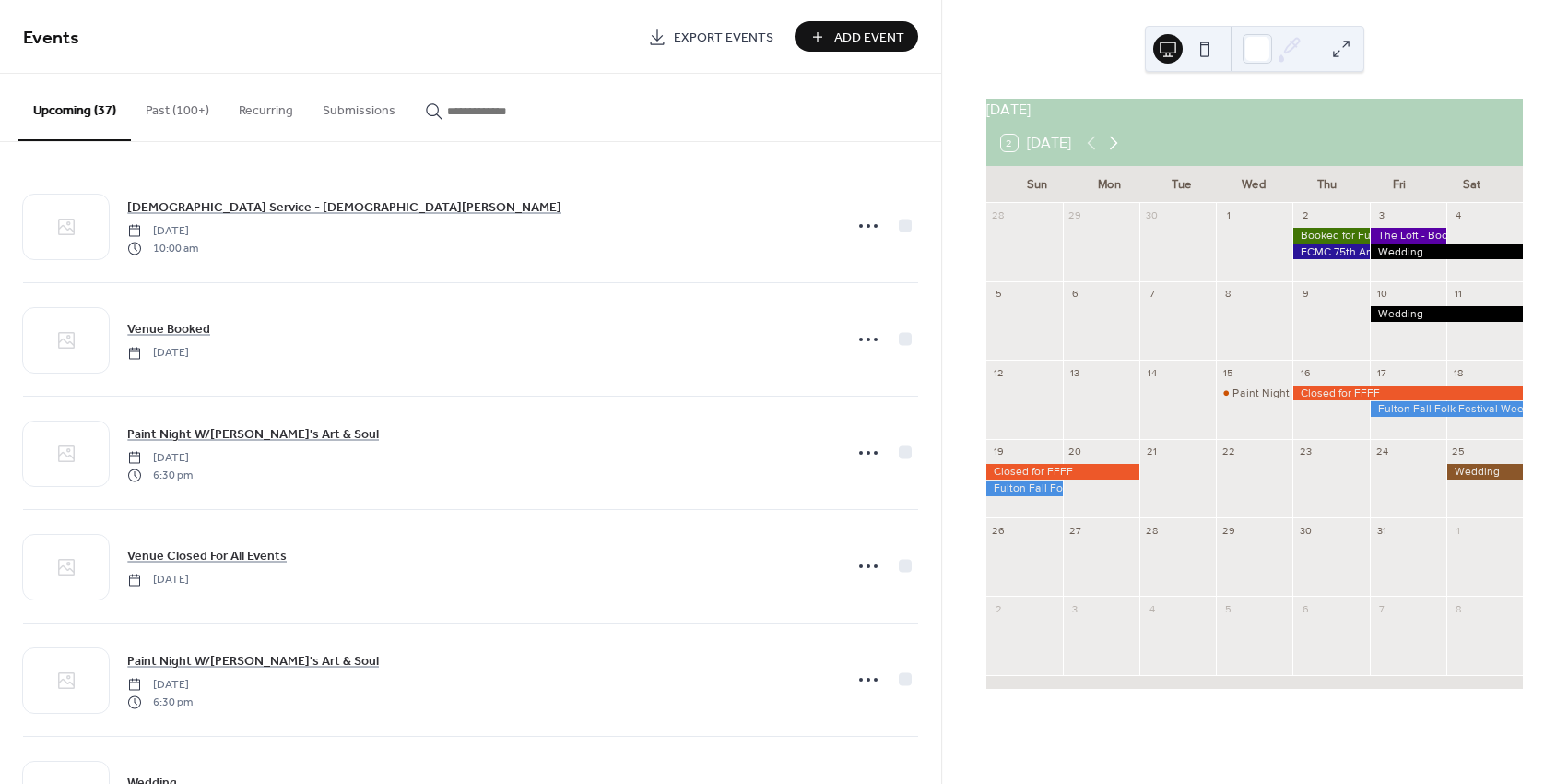 click 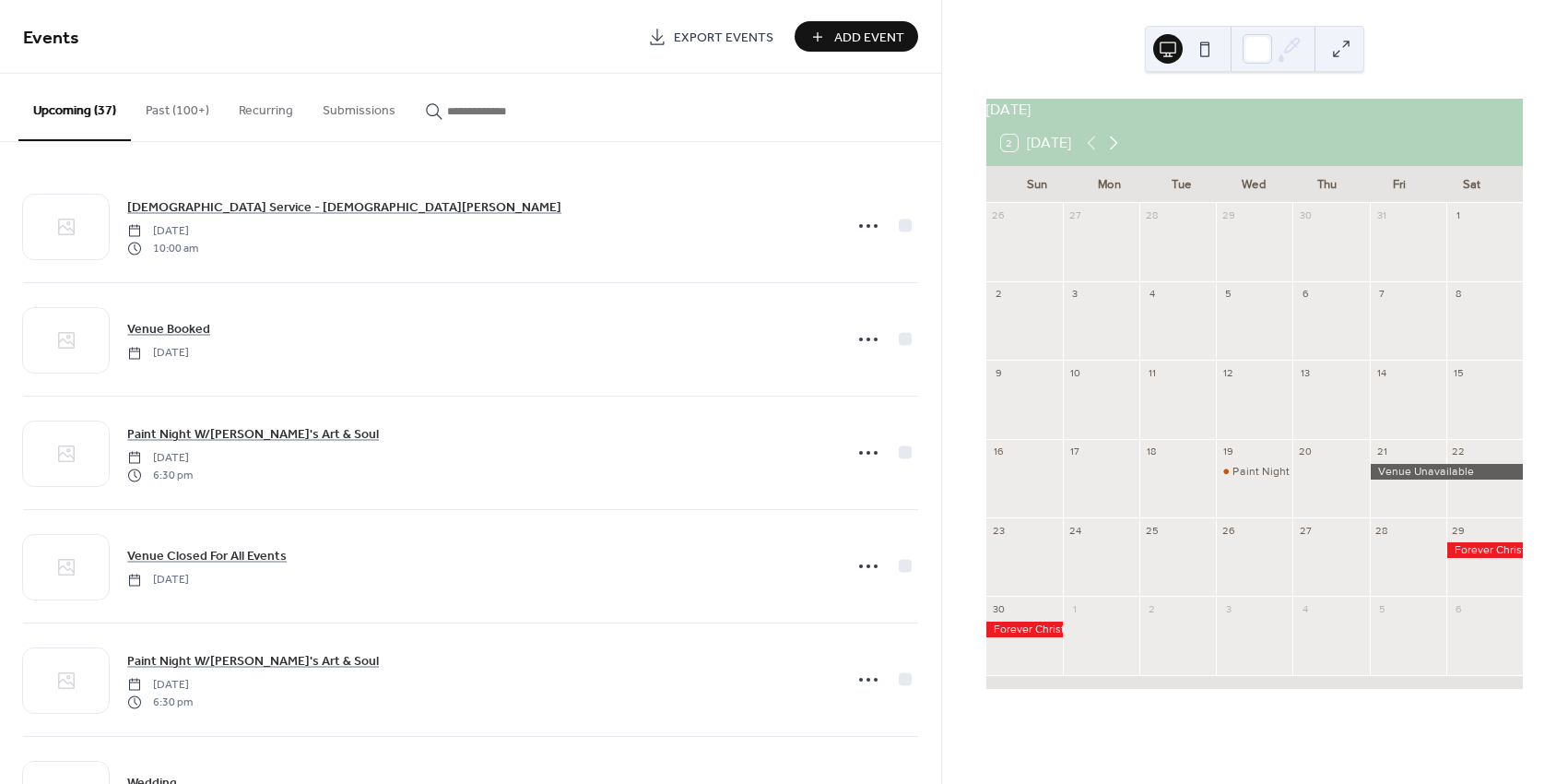 click 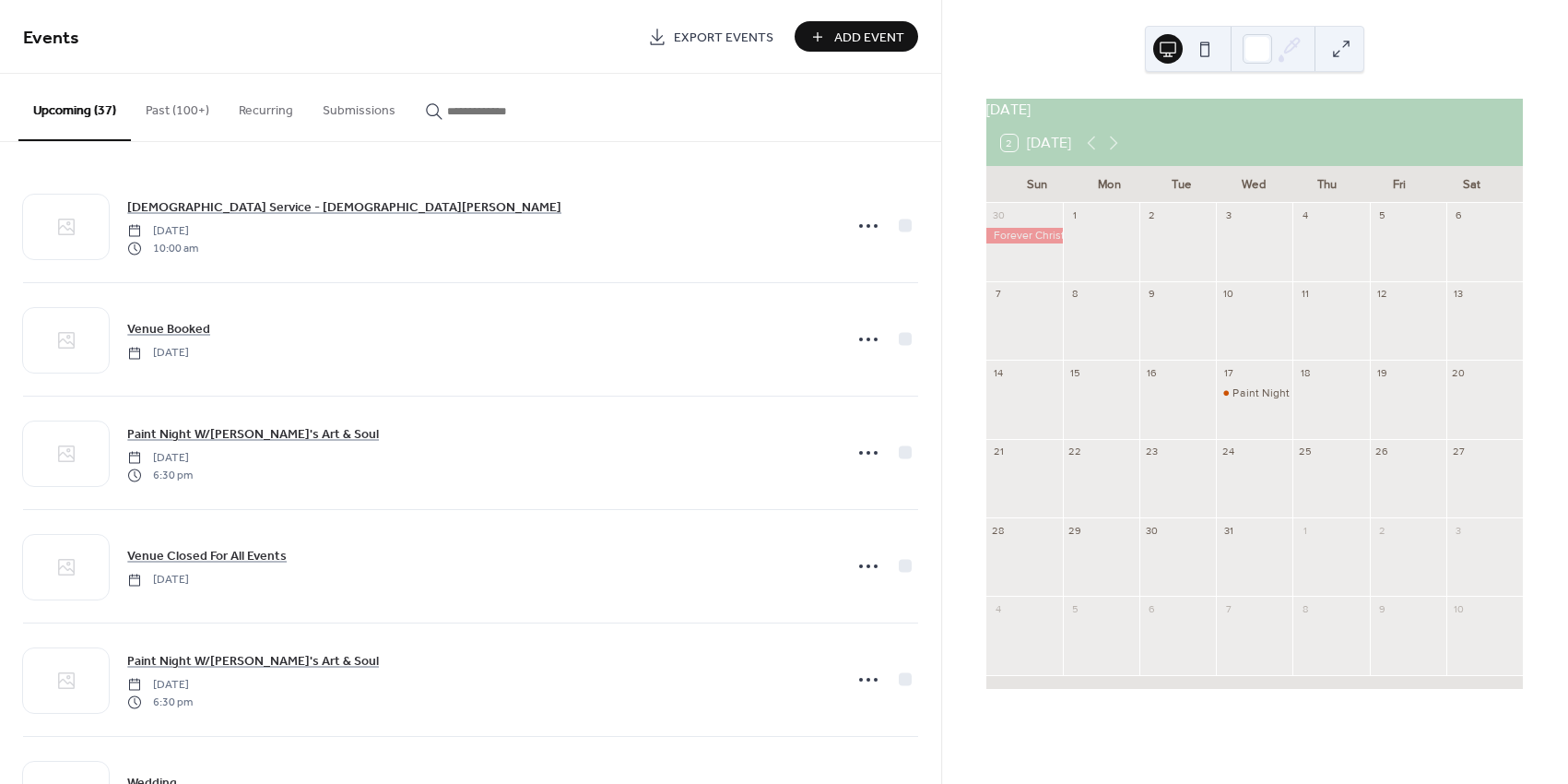 click at bounding box center (1484, 251) 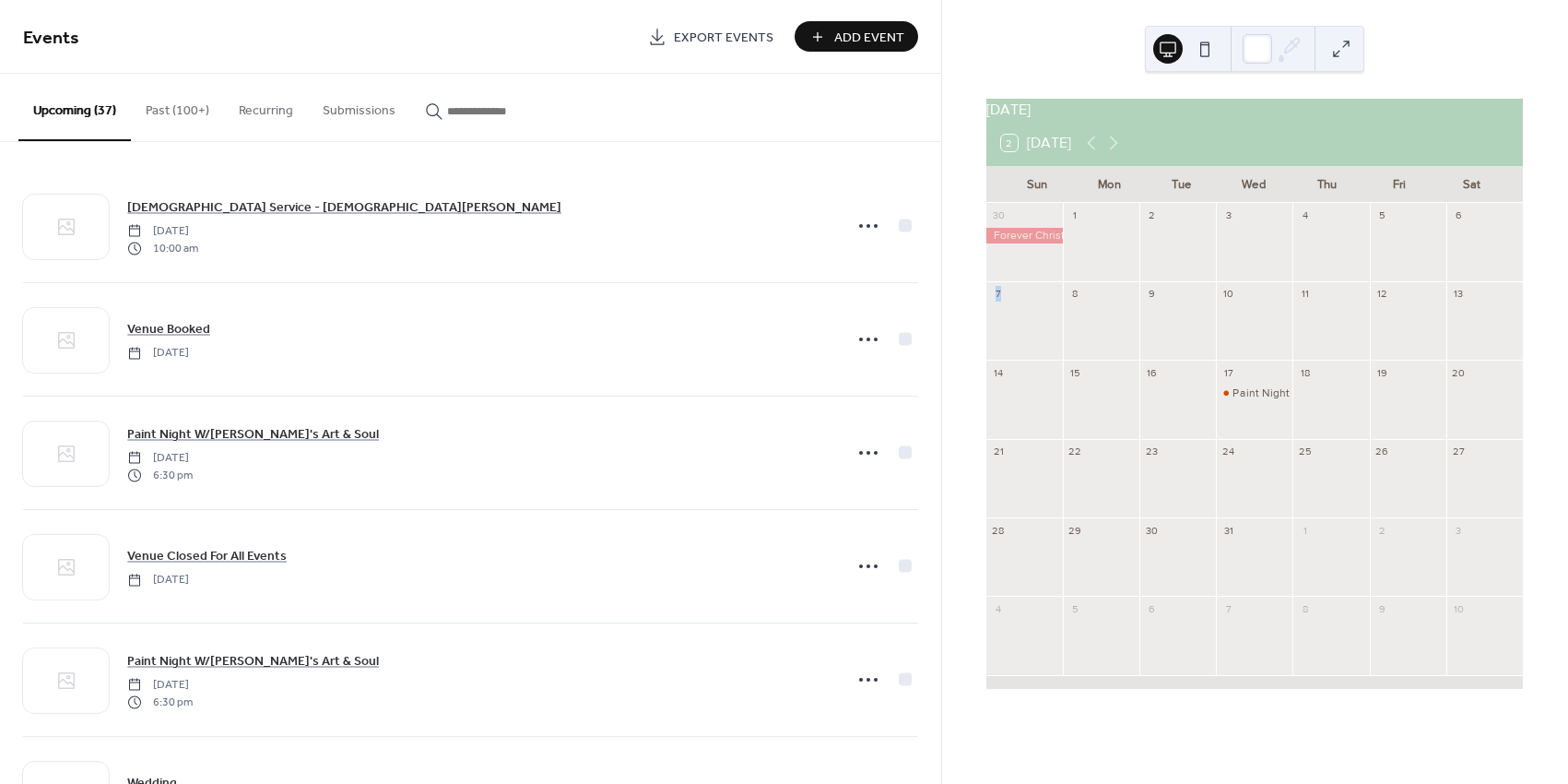 click at bounding box center (1484, 251) 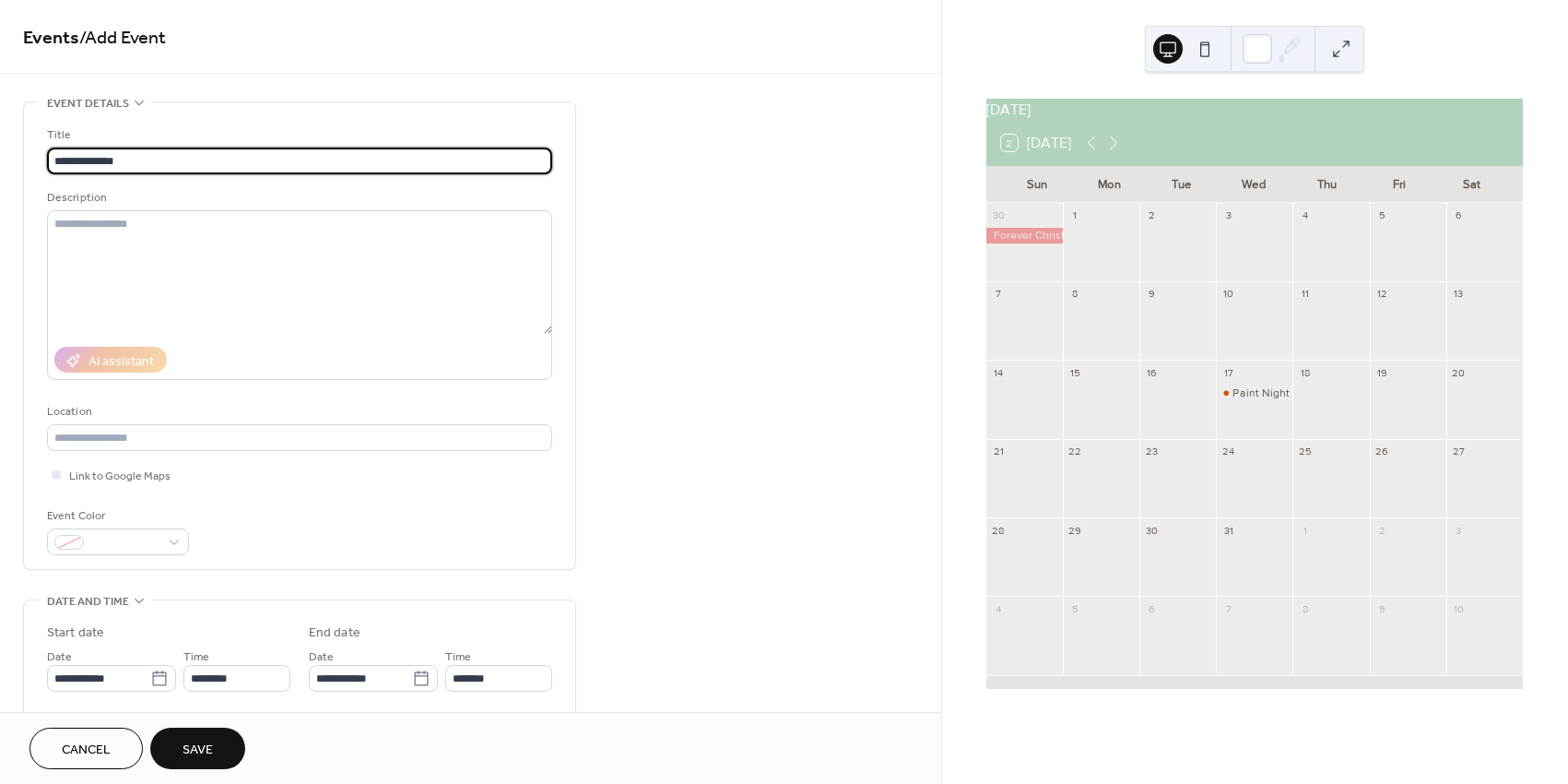 type on "**********" 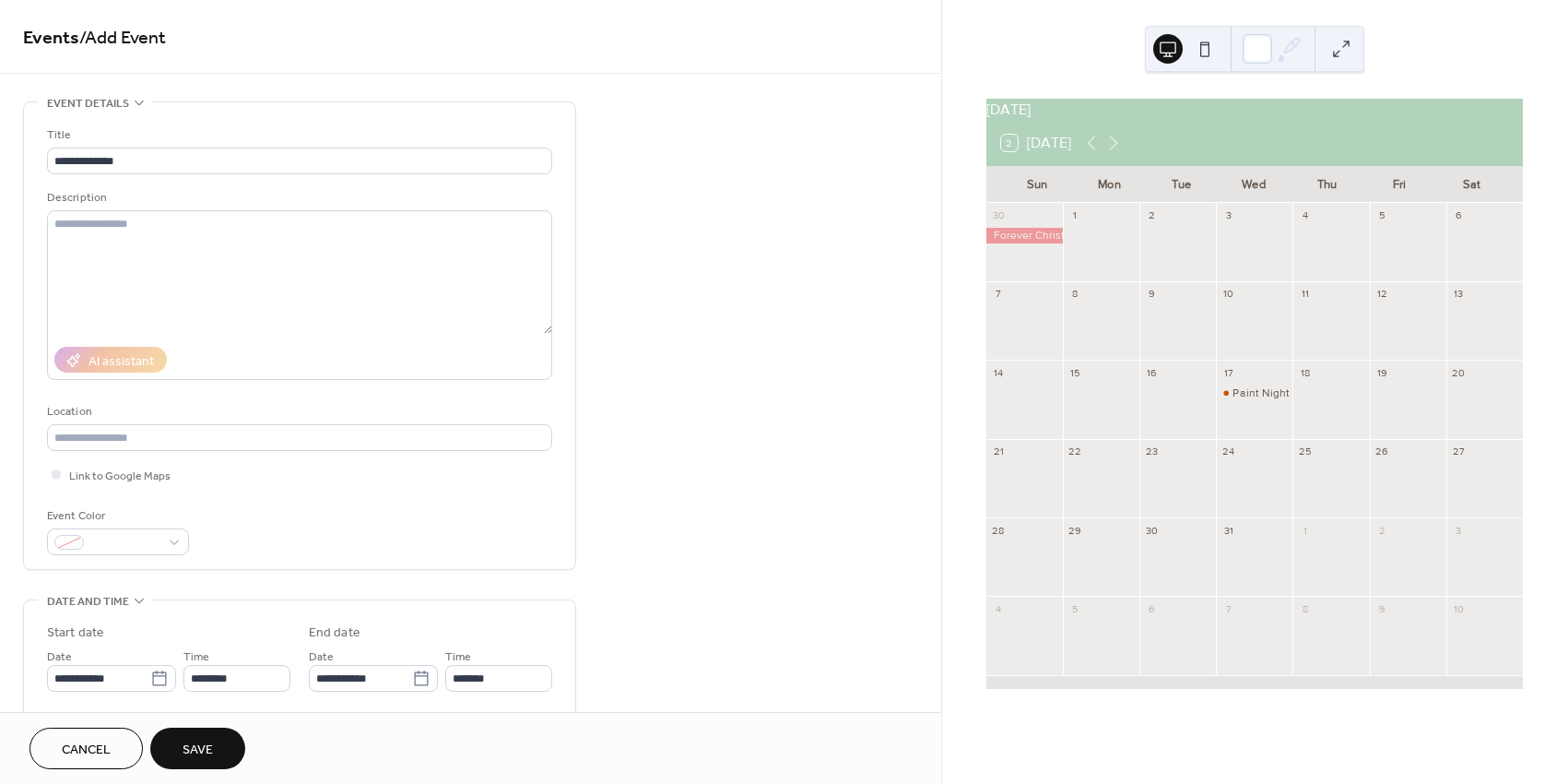 scroll, scrollTop: 163, scrollLeft: 0, axis: vertical 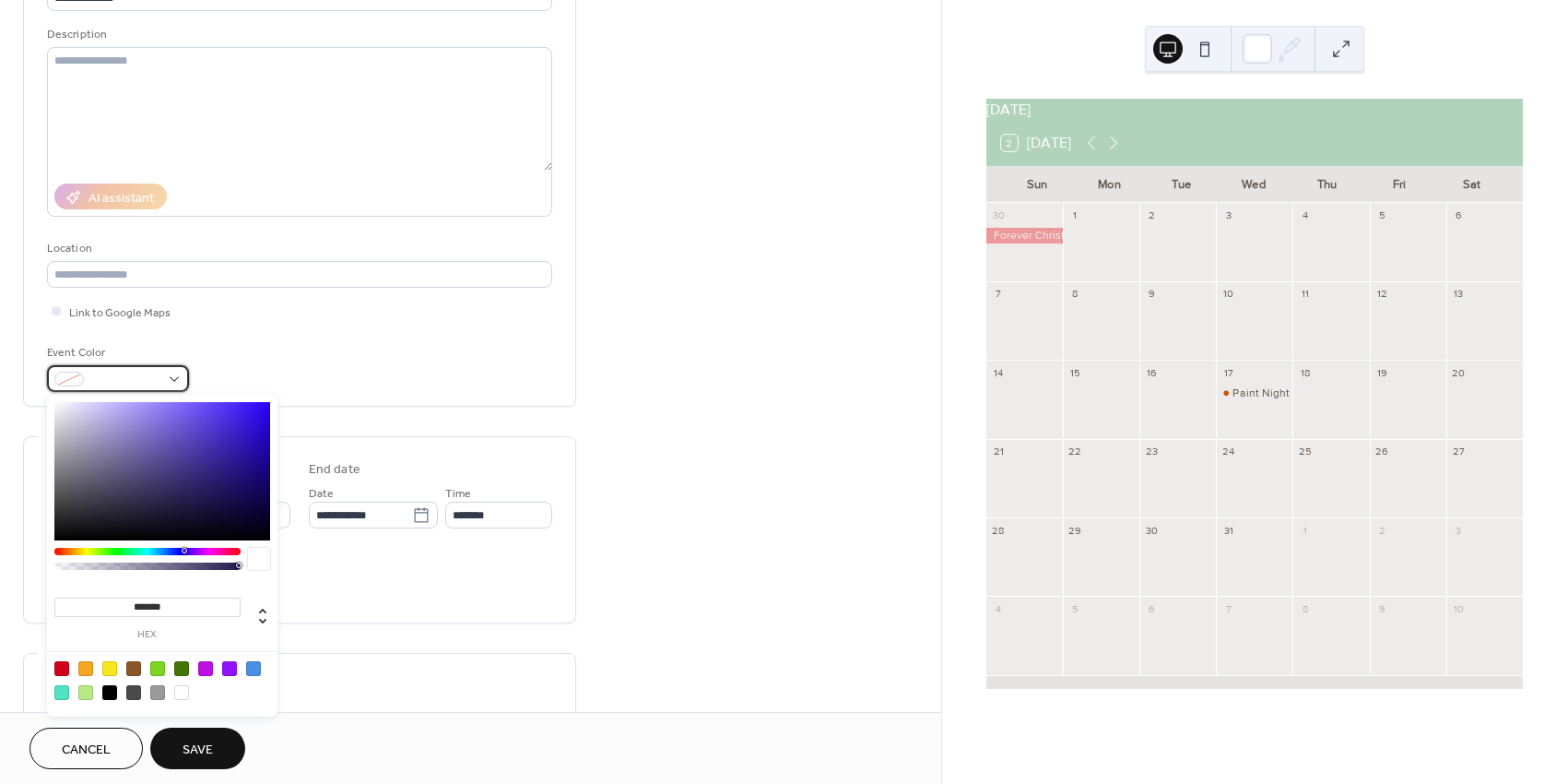 click at bounding box center [118, 378] 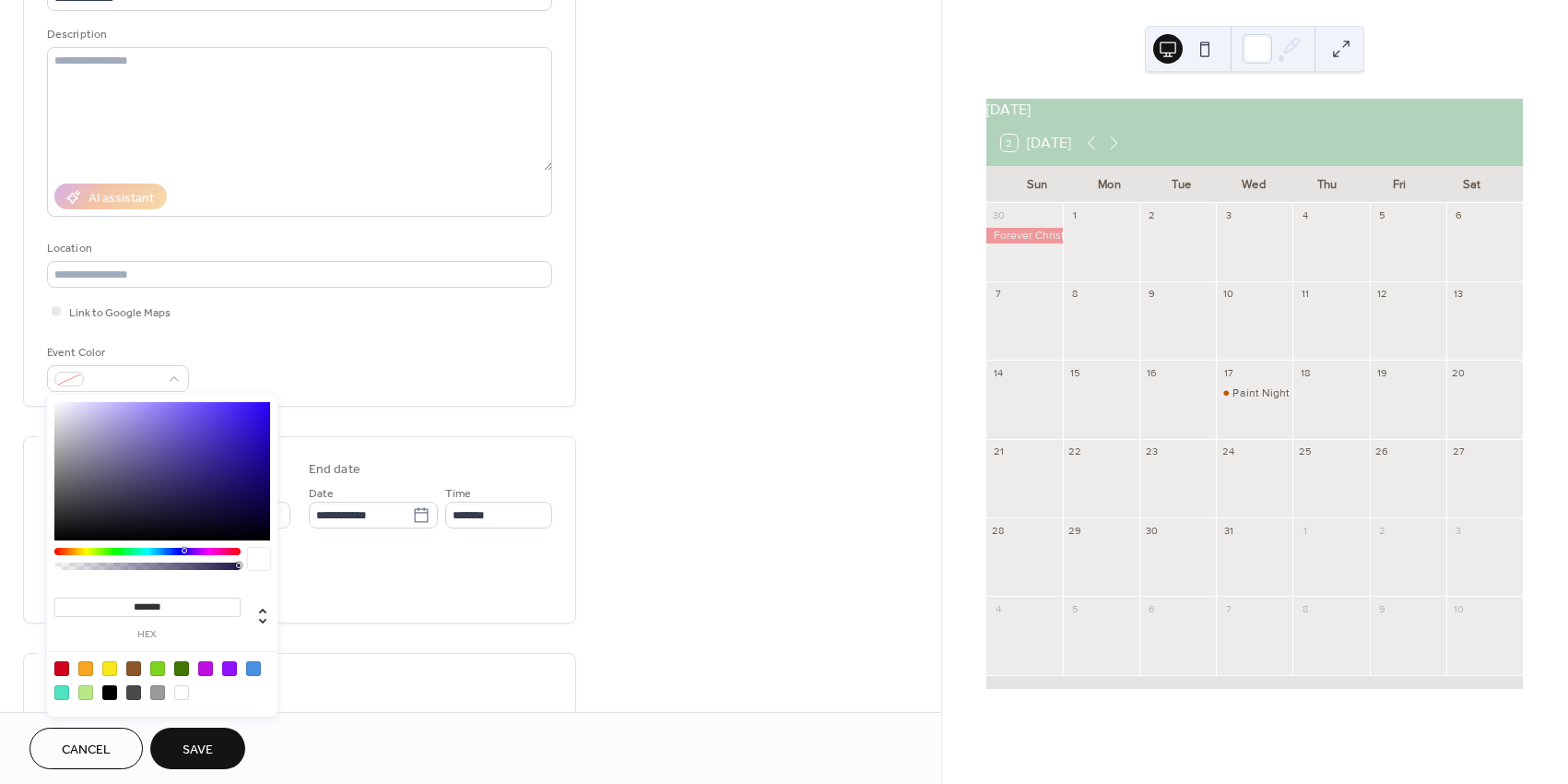 type on "*******" 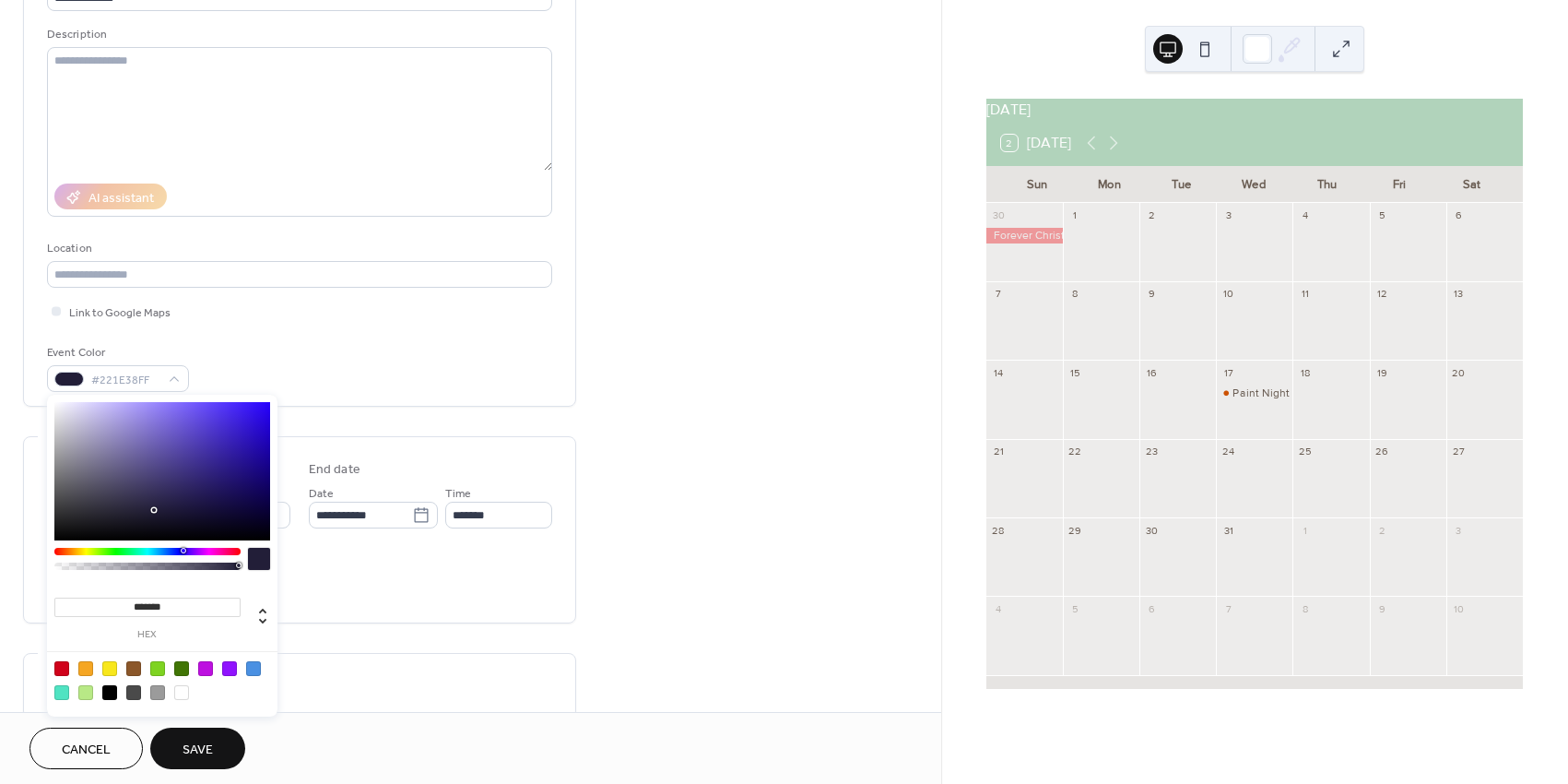 click on "**********" at bounding box center (470, 500) 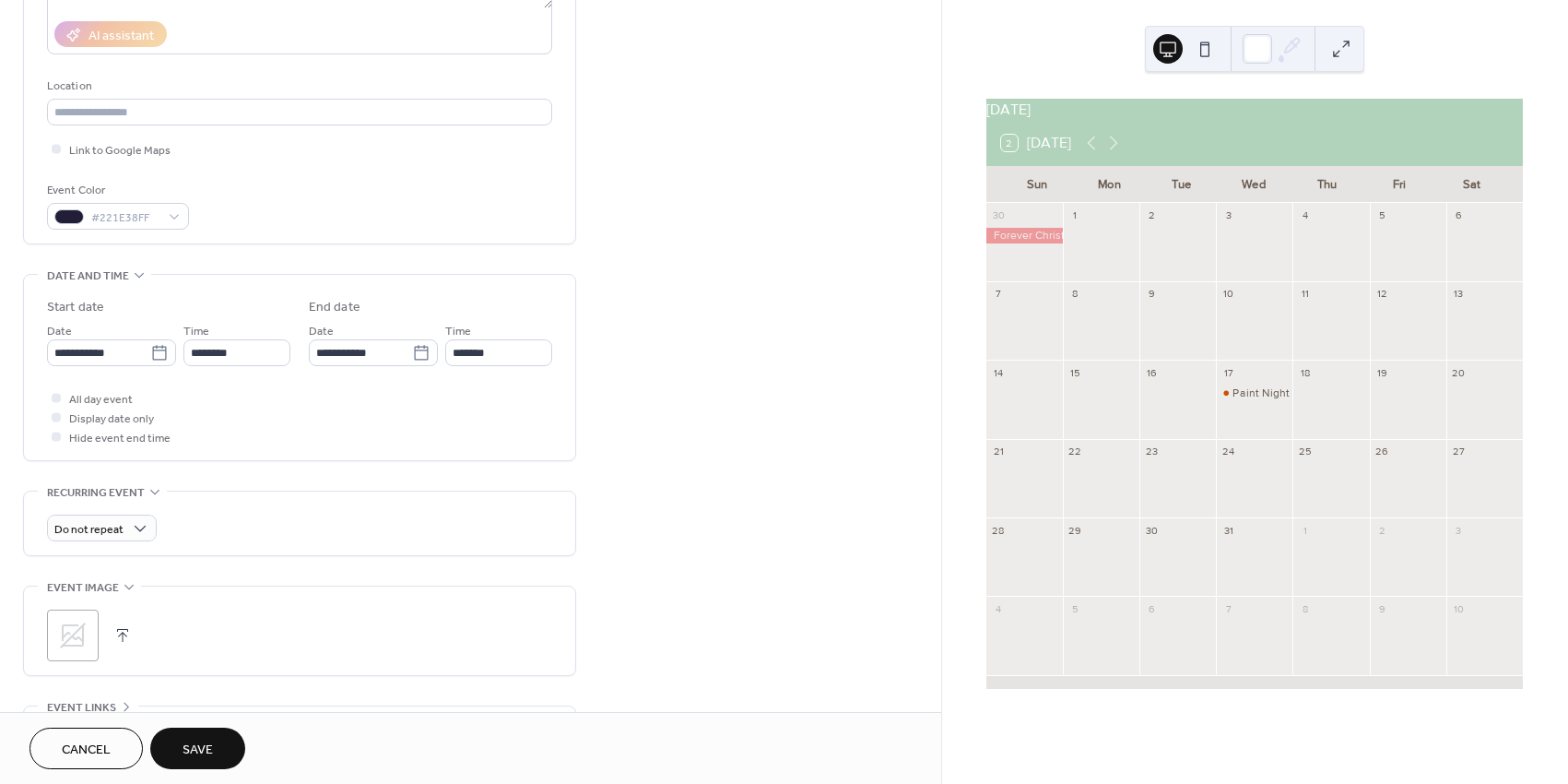 scroll, scrollTop: 330, scrollLeft: 0, axis: vertical 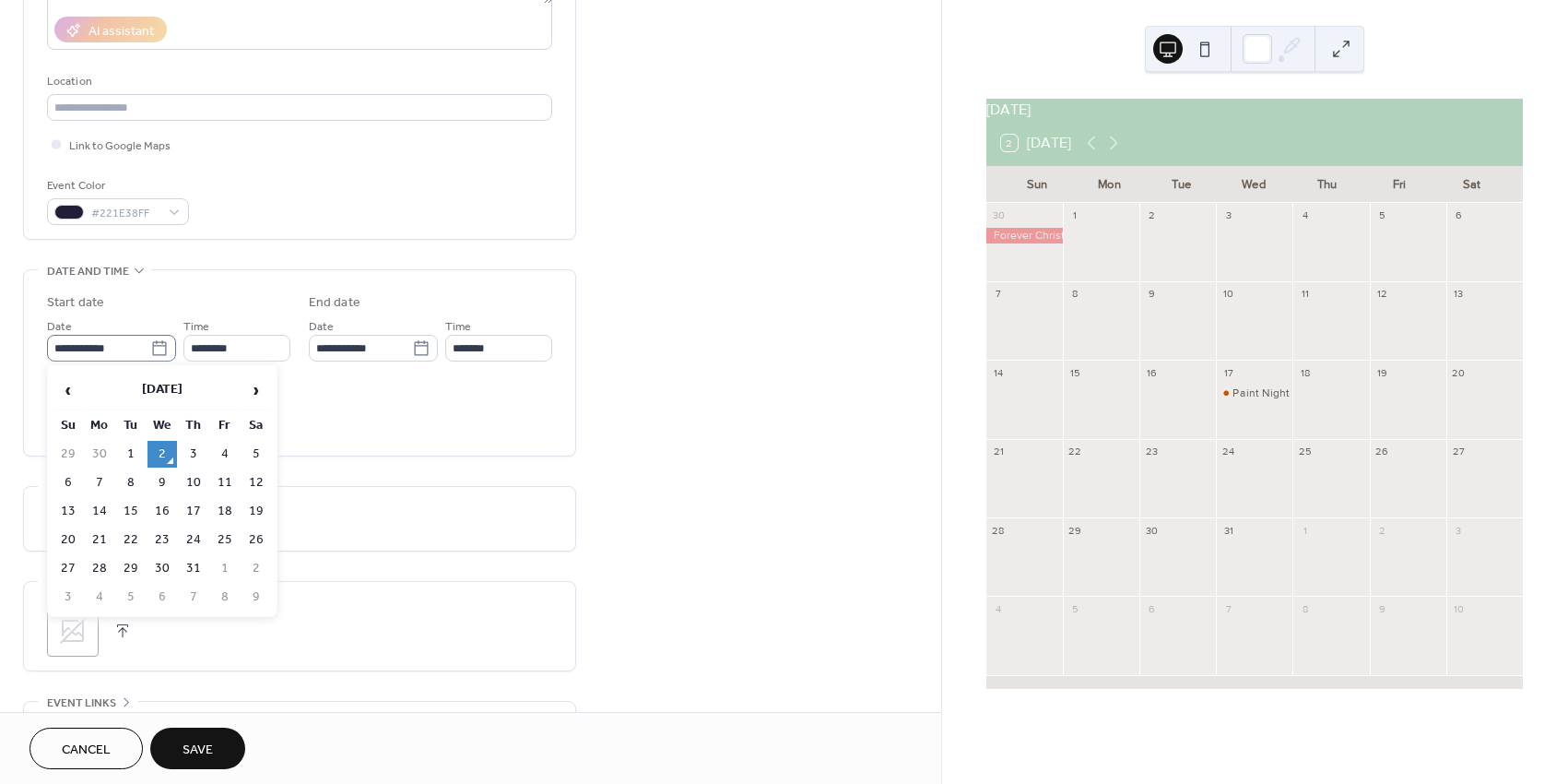 click on "**********" at bounding box center (112, 348) 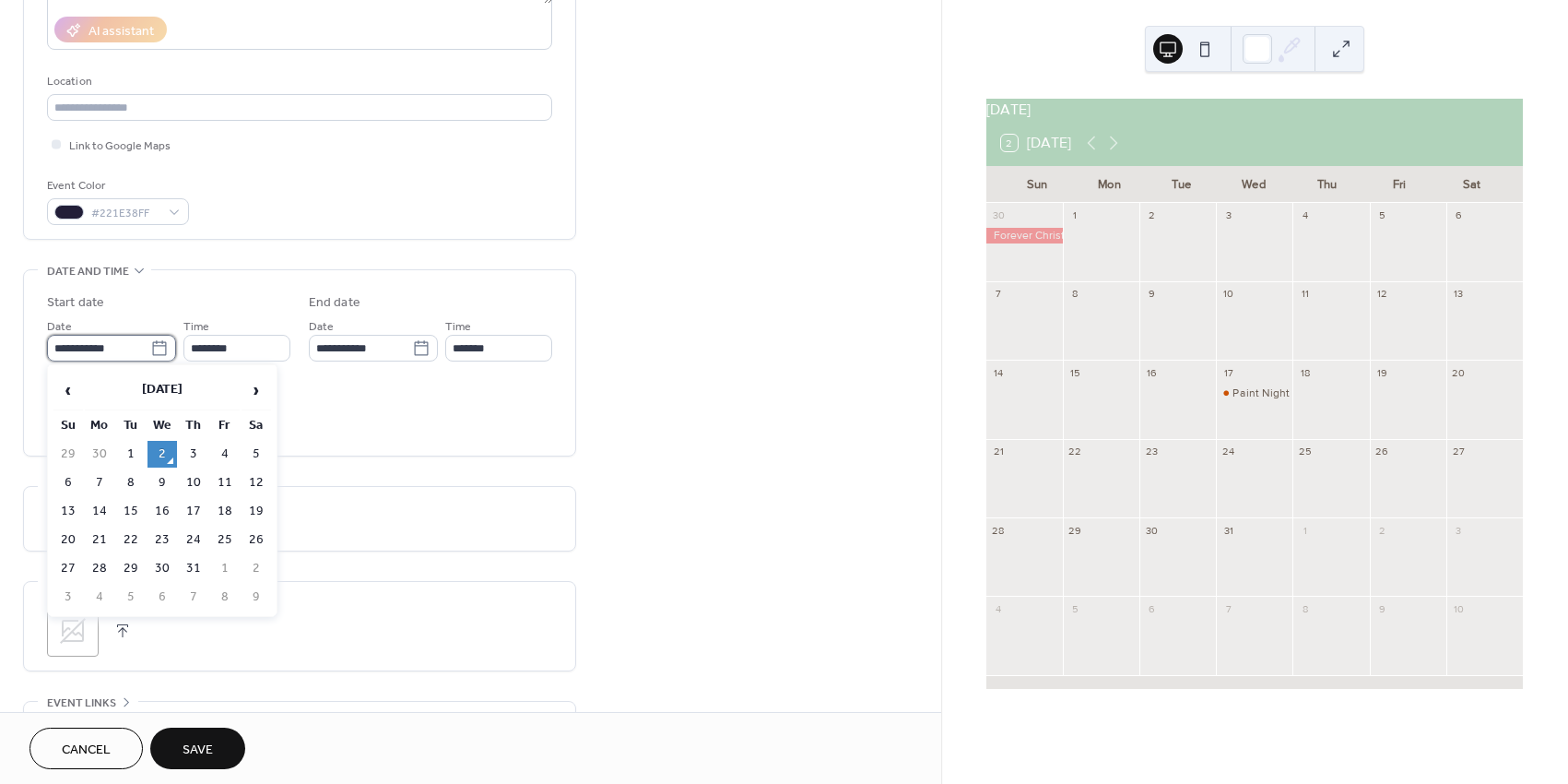 click on "**********" at bounding box center (99, 348) 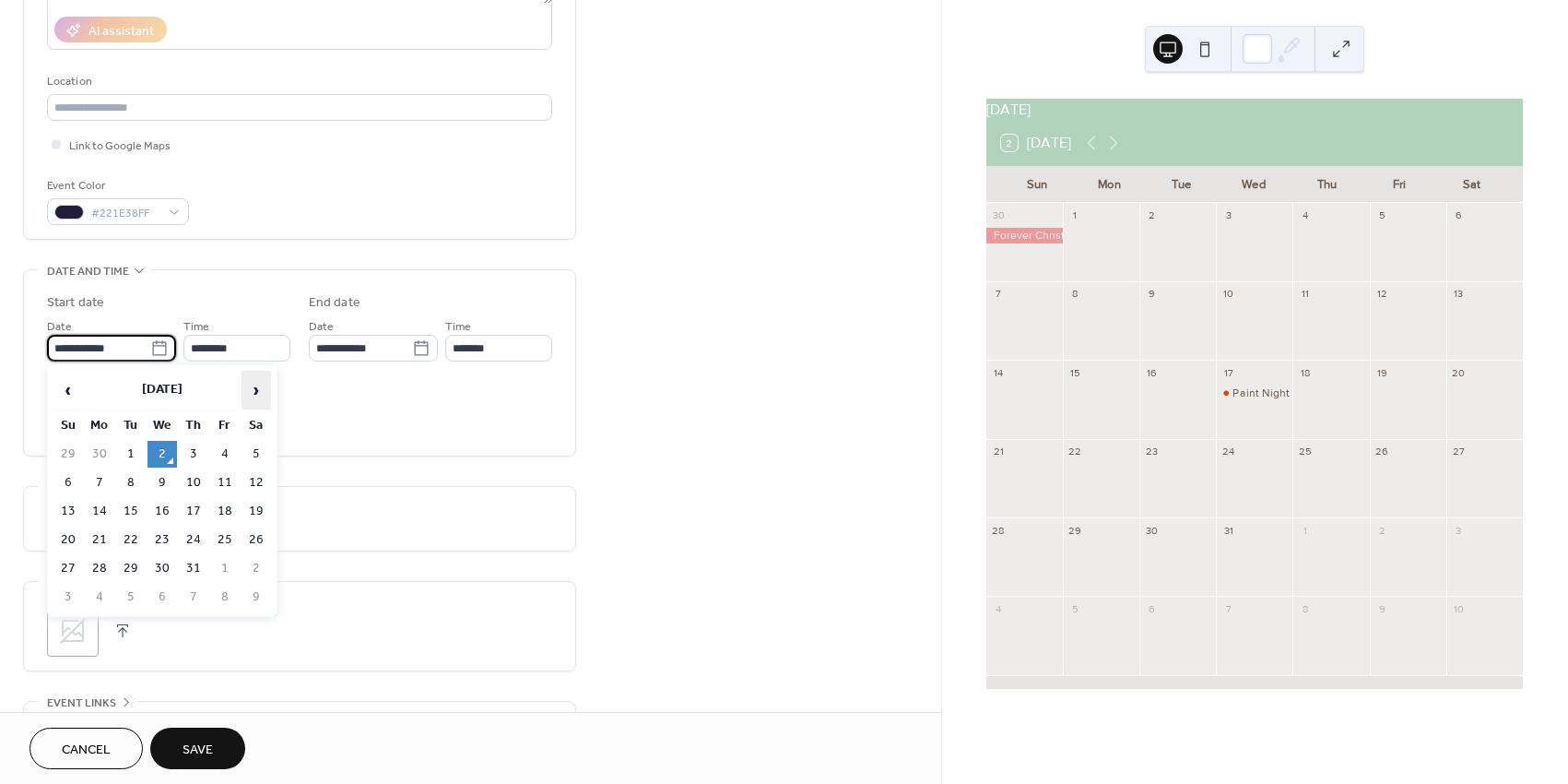 click on "›" at bounding box center [256, 390] 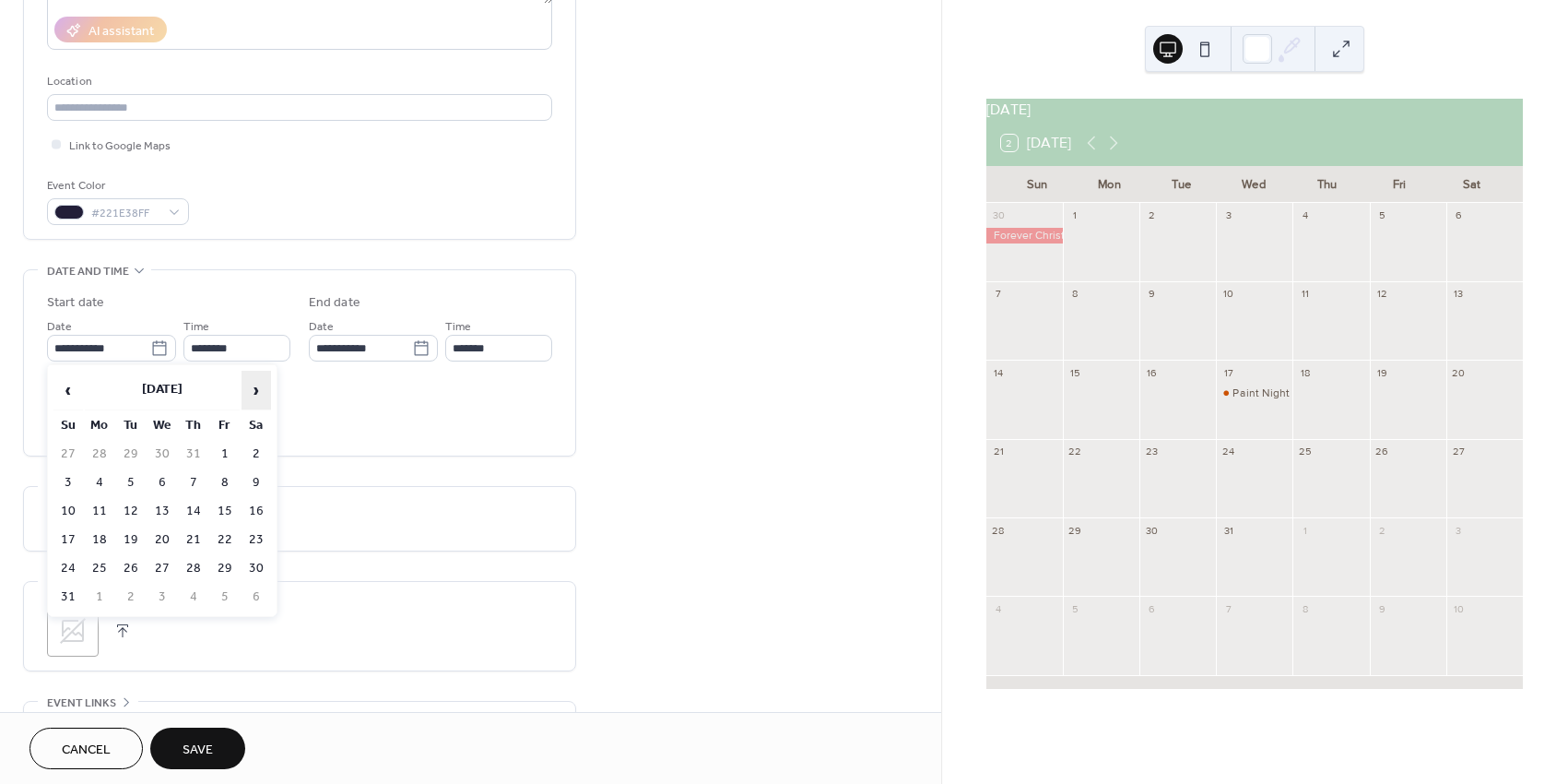 click on "›" at bounding box center [256, 390] 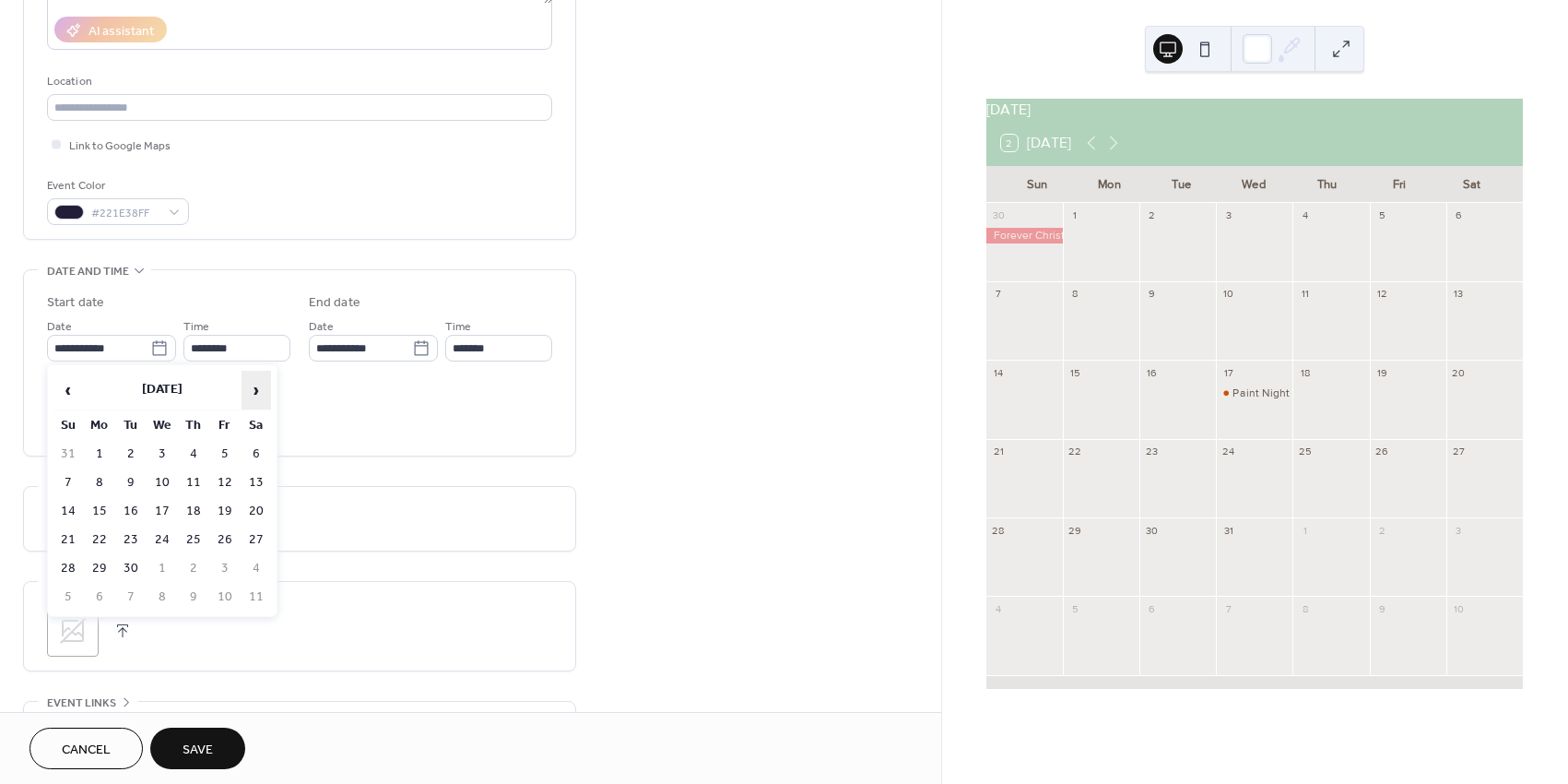 click on "›" at bounding box center (256, 390) 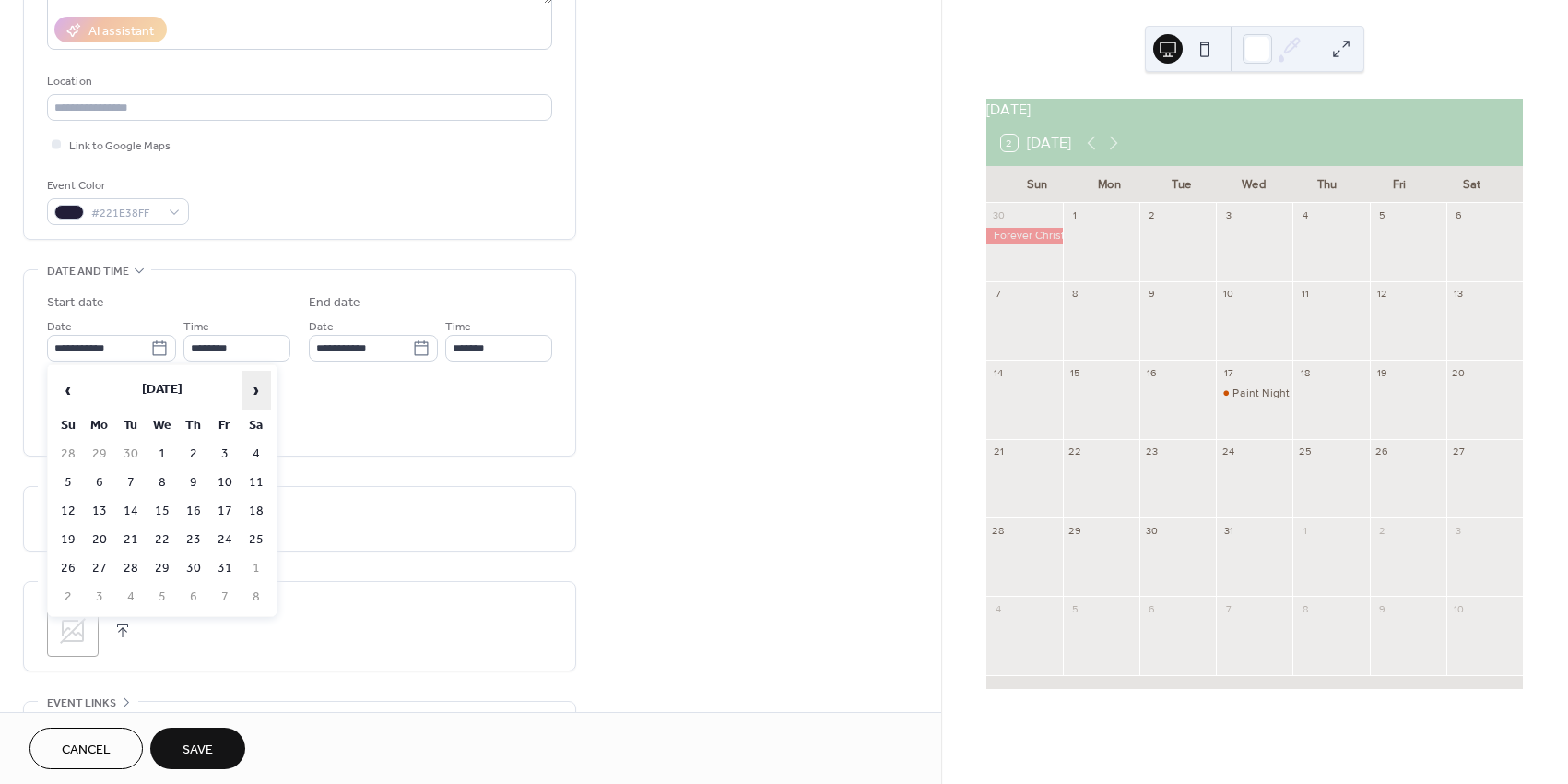 click on "›" at bounding box center (256, 390) 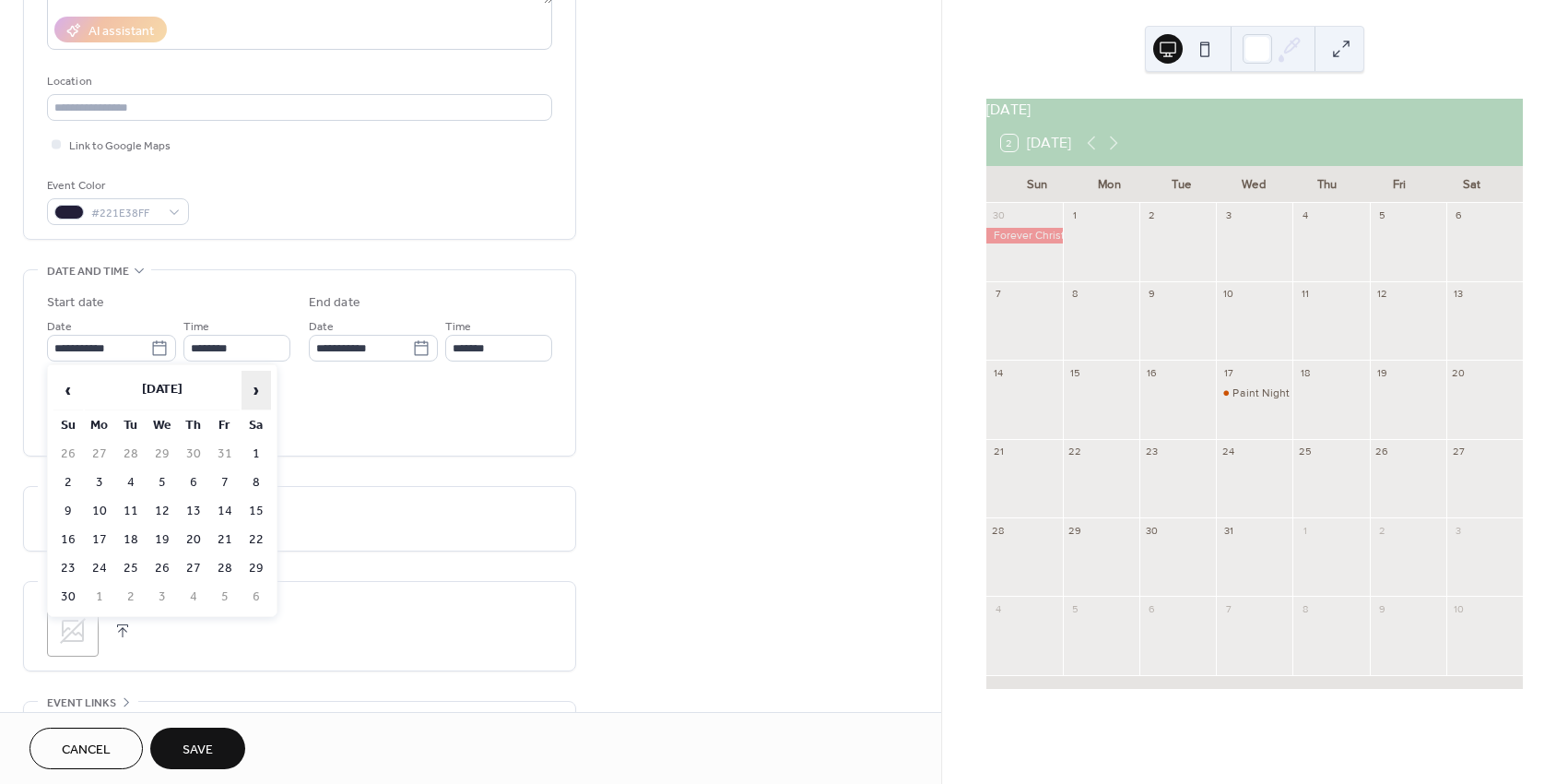 click on "›" at bounding box center [256, 390] 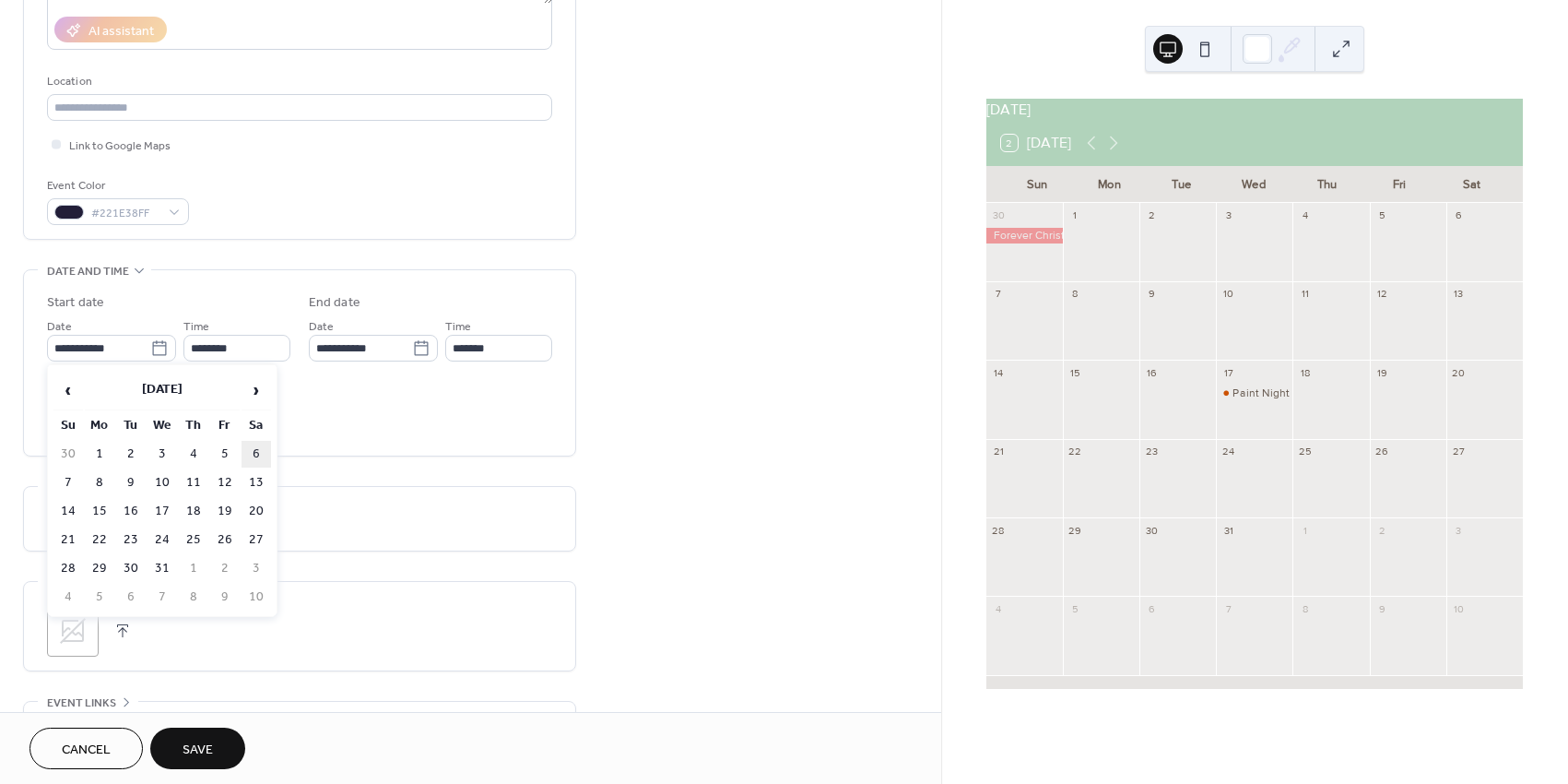 click on "6" at bounding box center (256, 454) 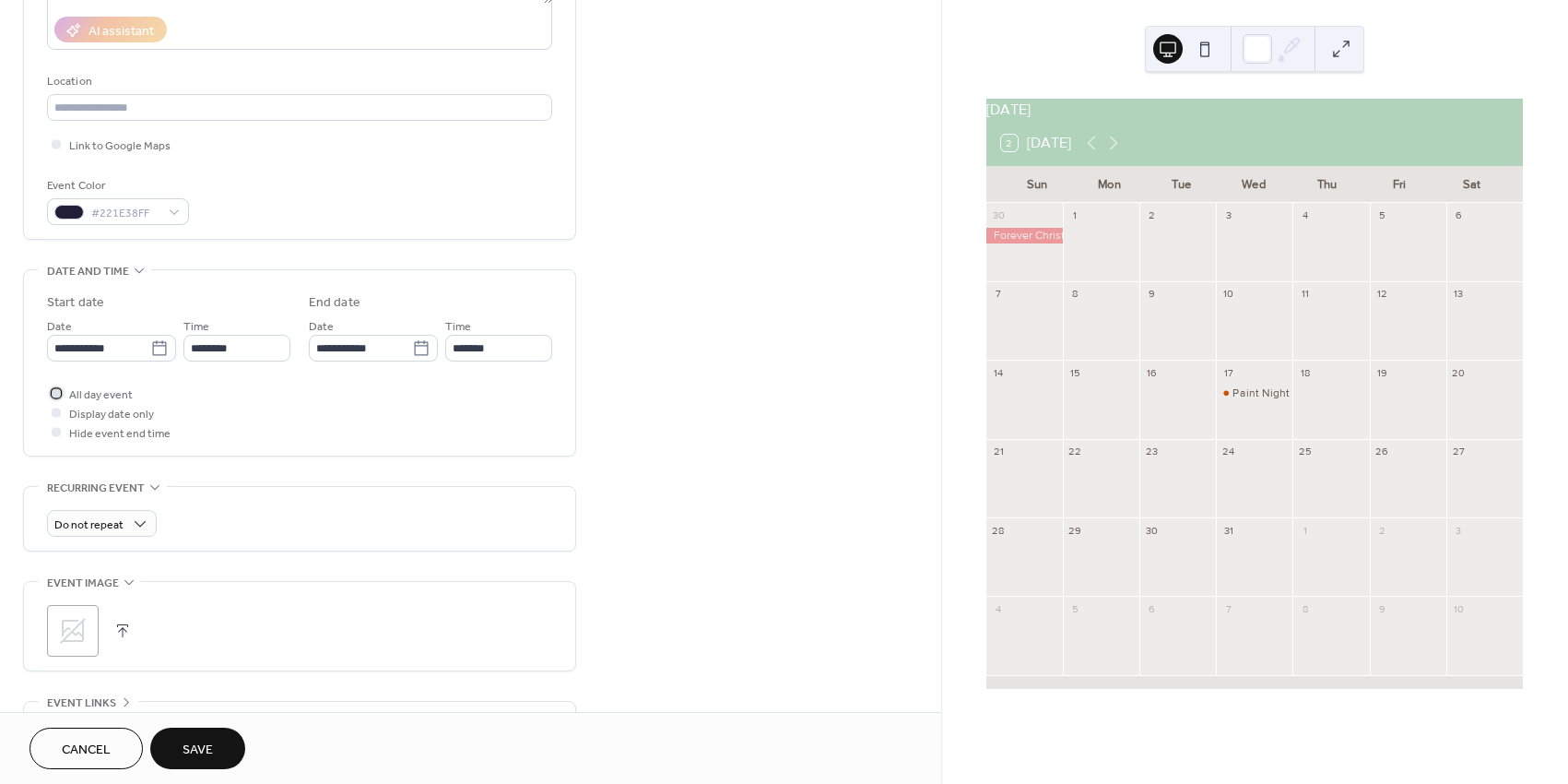 click on "All day event" at bounding box center (100, 395) 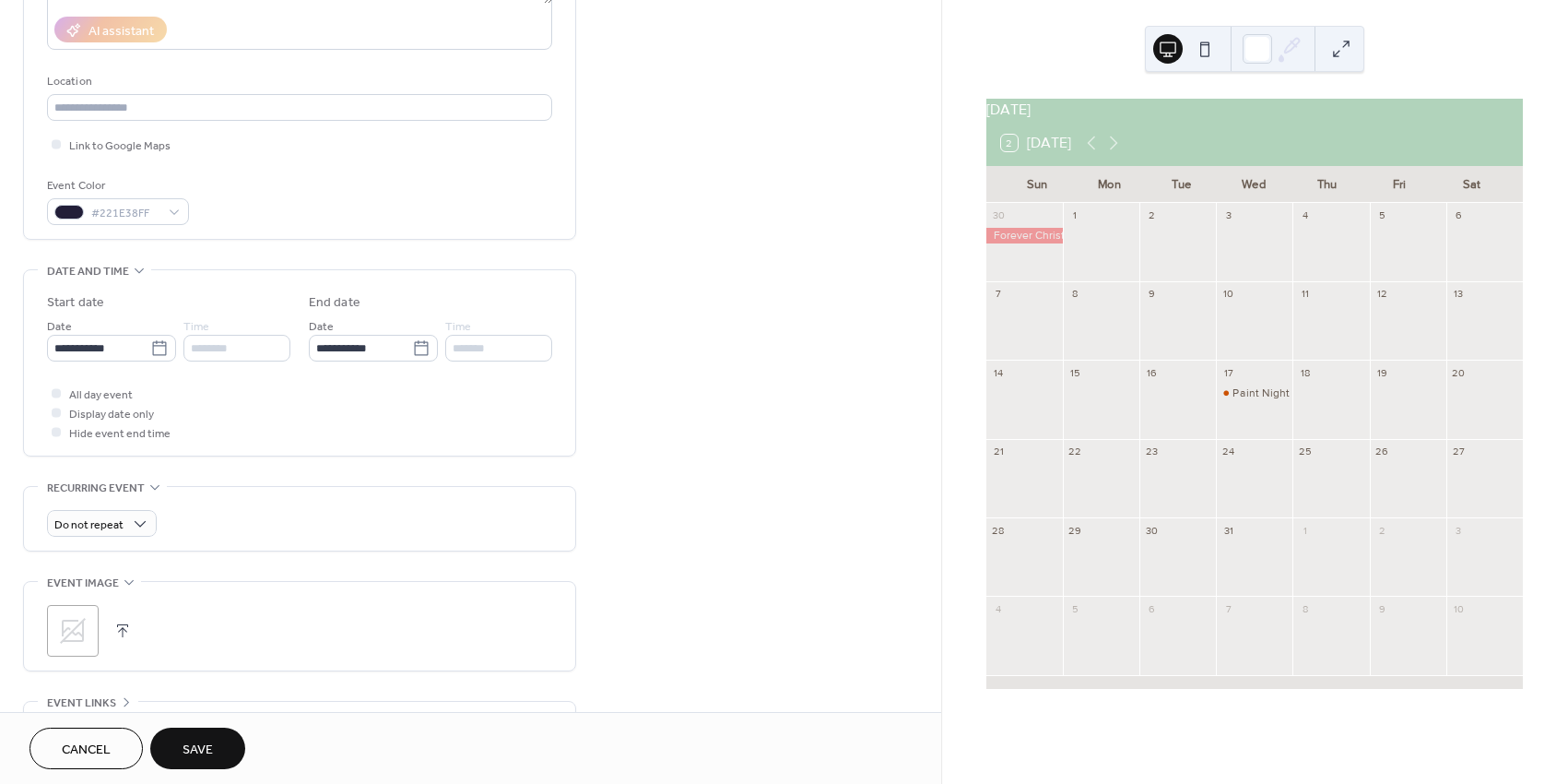 click on "Save" at bounding box center [197, 748] 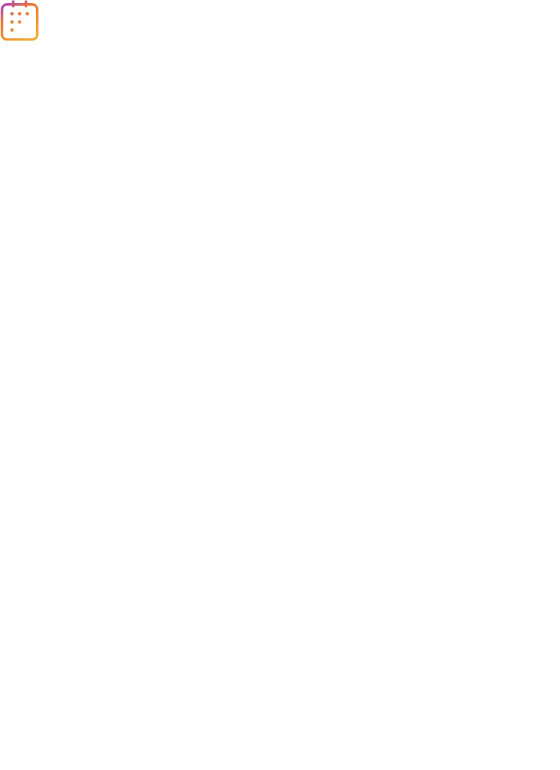 scroll, scrollTop: 0, scrollLeft: 0, axis: both 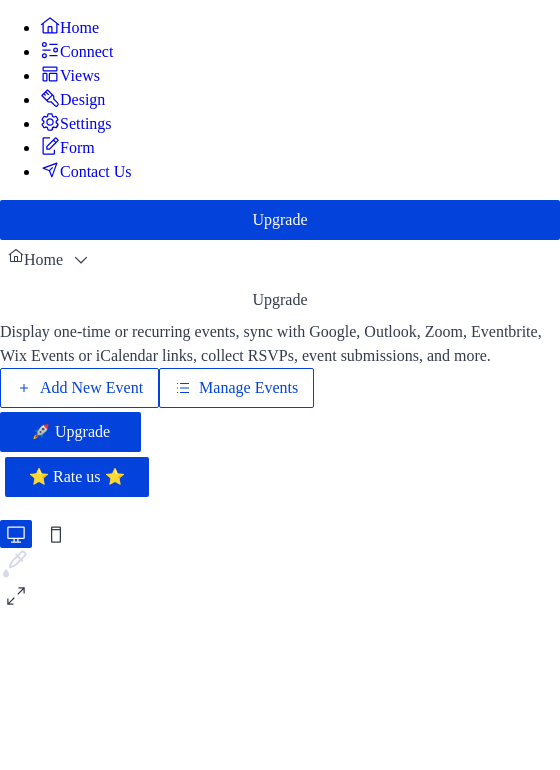 click on "Manage Events" at bounding box center (248, 388) 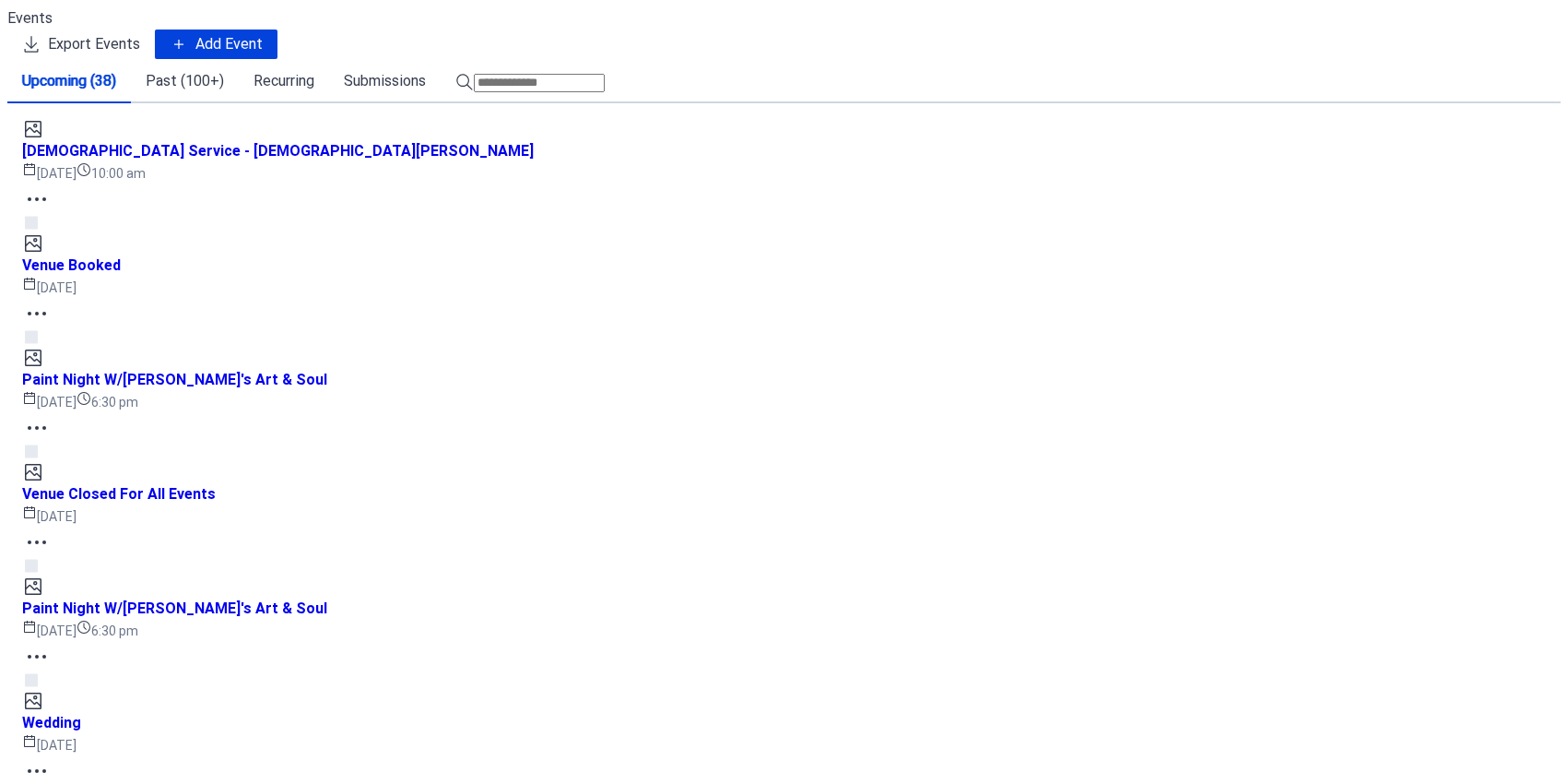 scroll, scrollTop: 0, scrollLeft: 0, axis: both 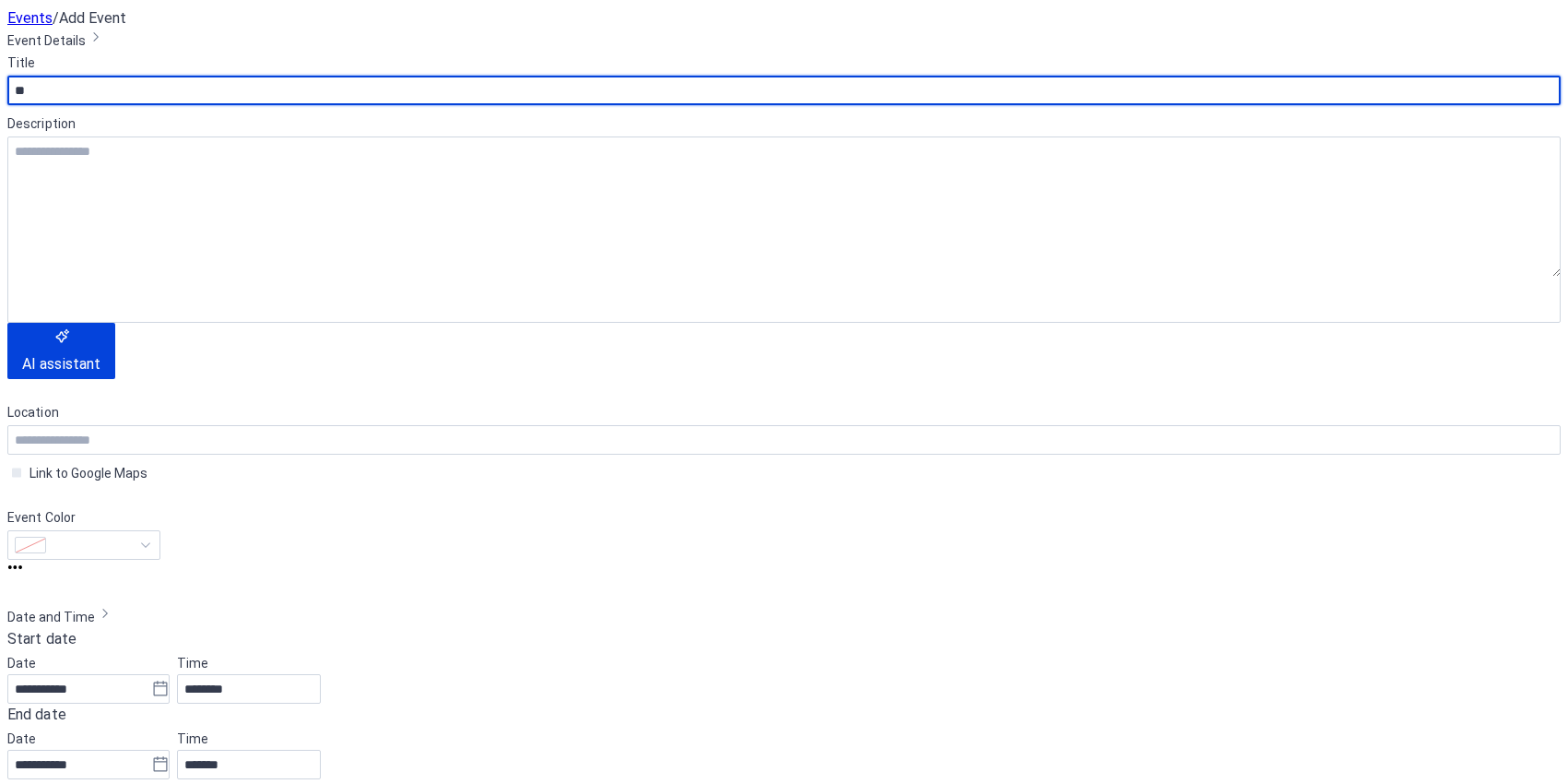 type on "*" 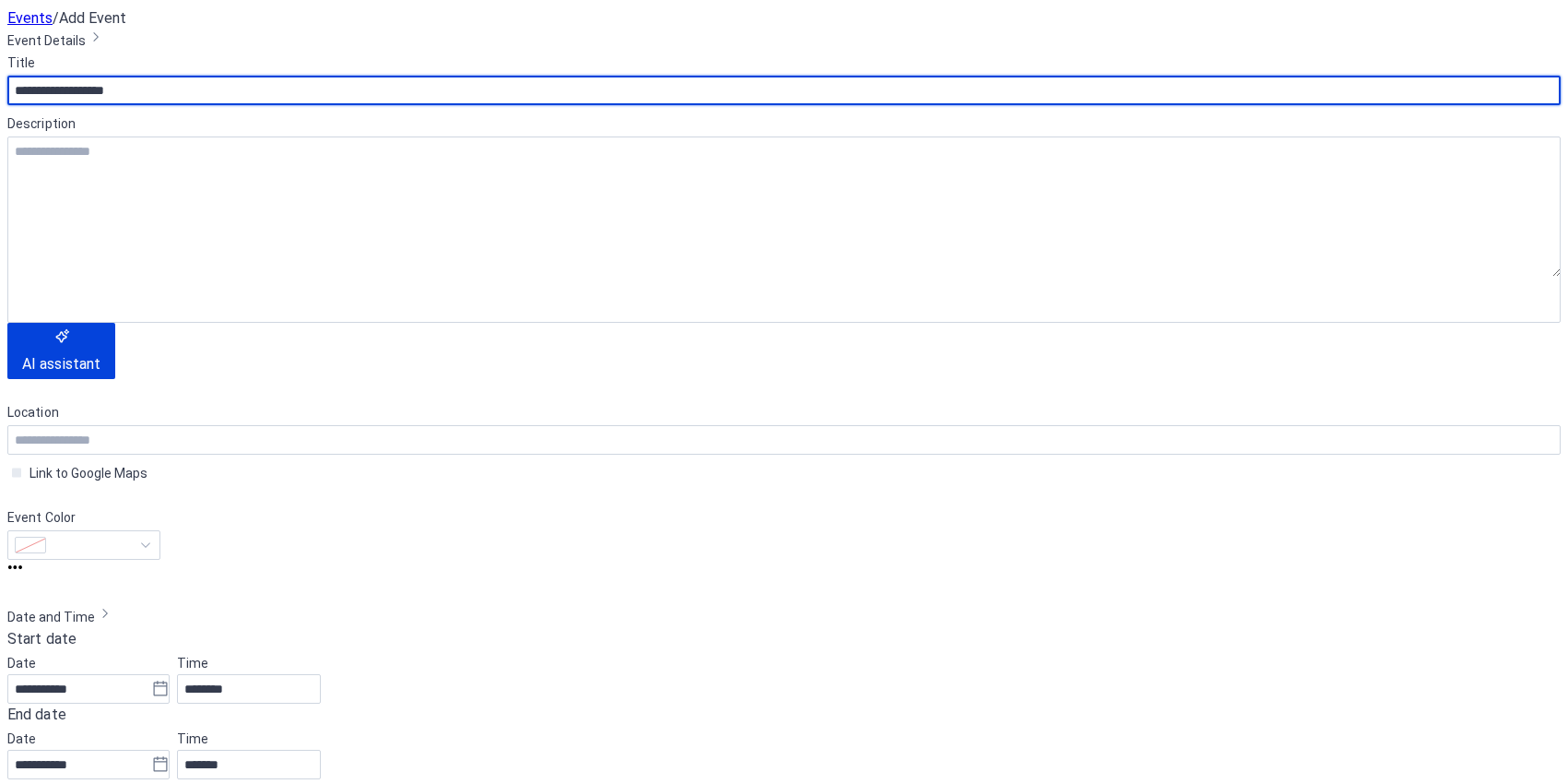 scroll, scrollTop: 233, scrollLeft: 0, axis: vertical 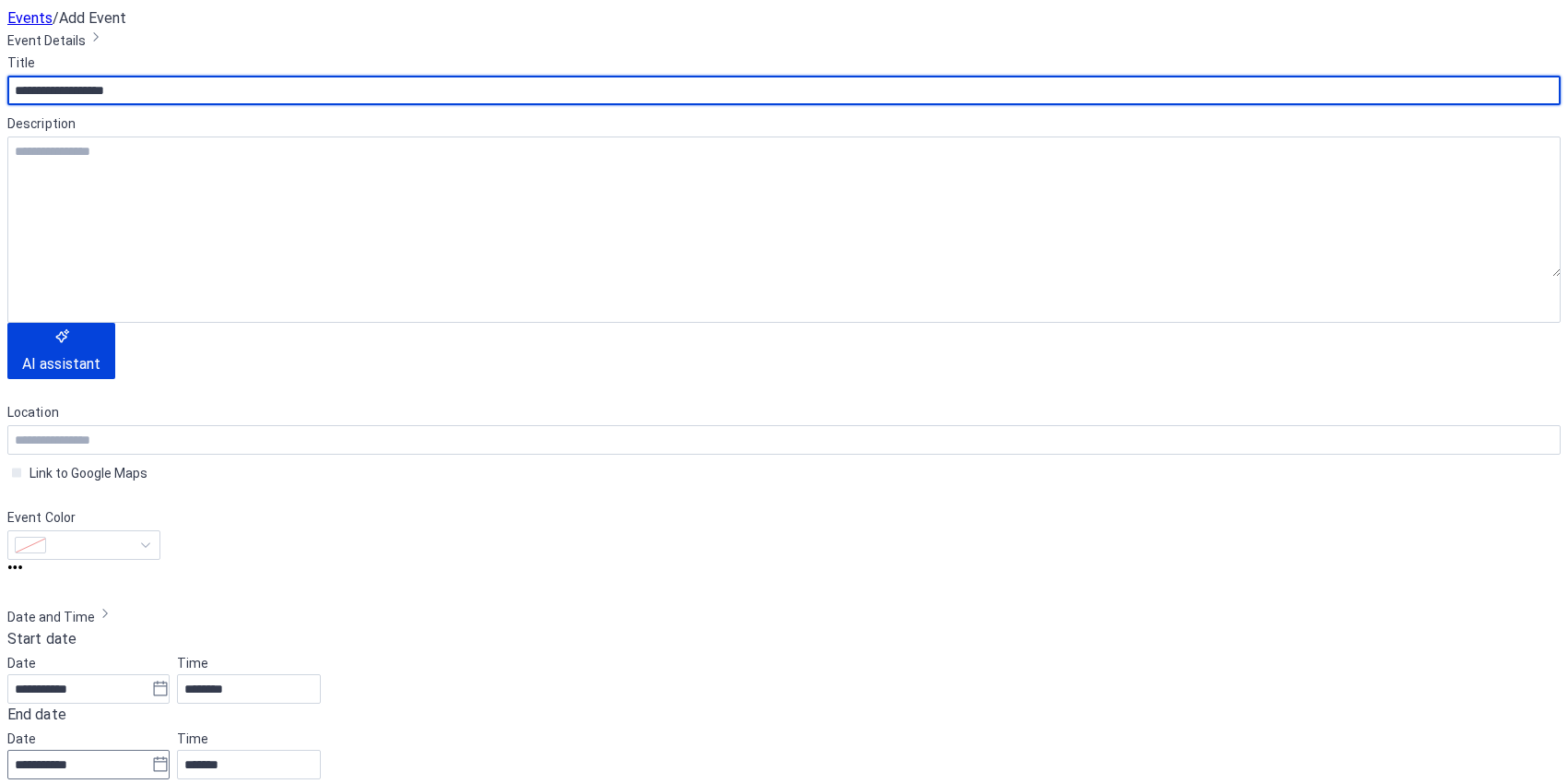 type on "**********" 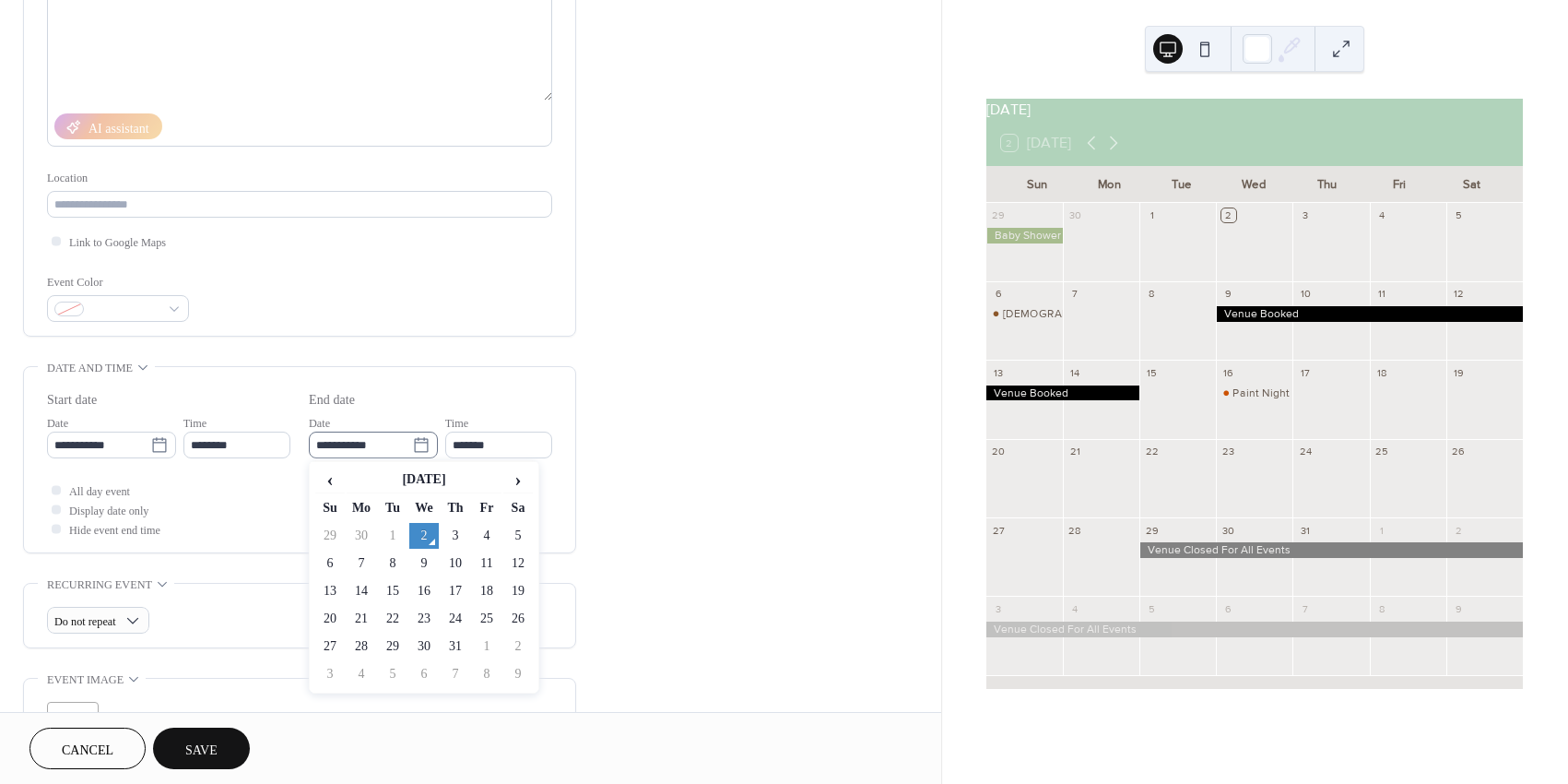 click 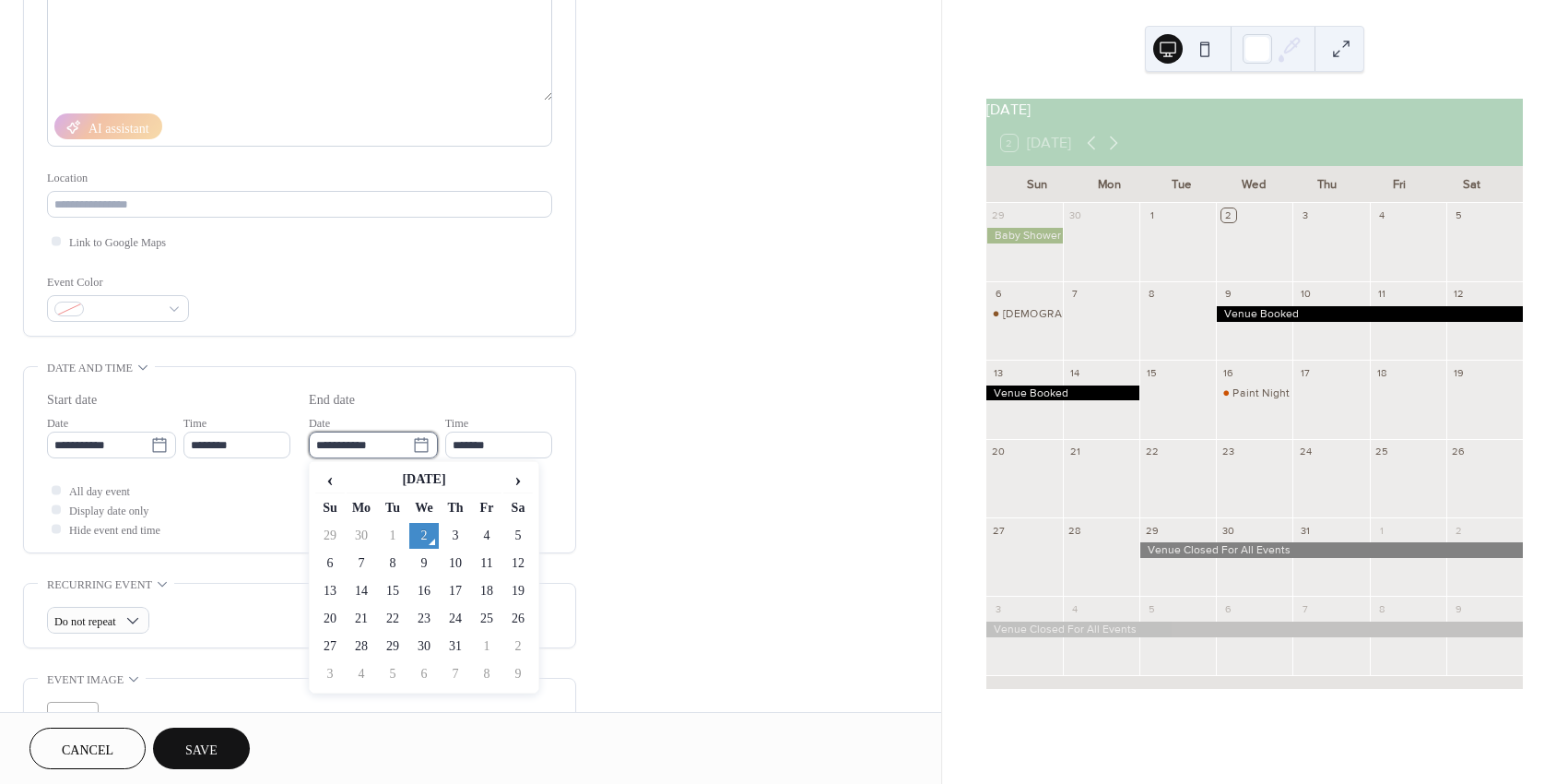 click on "**********" at bounding box center (360, 445) 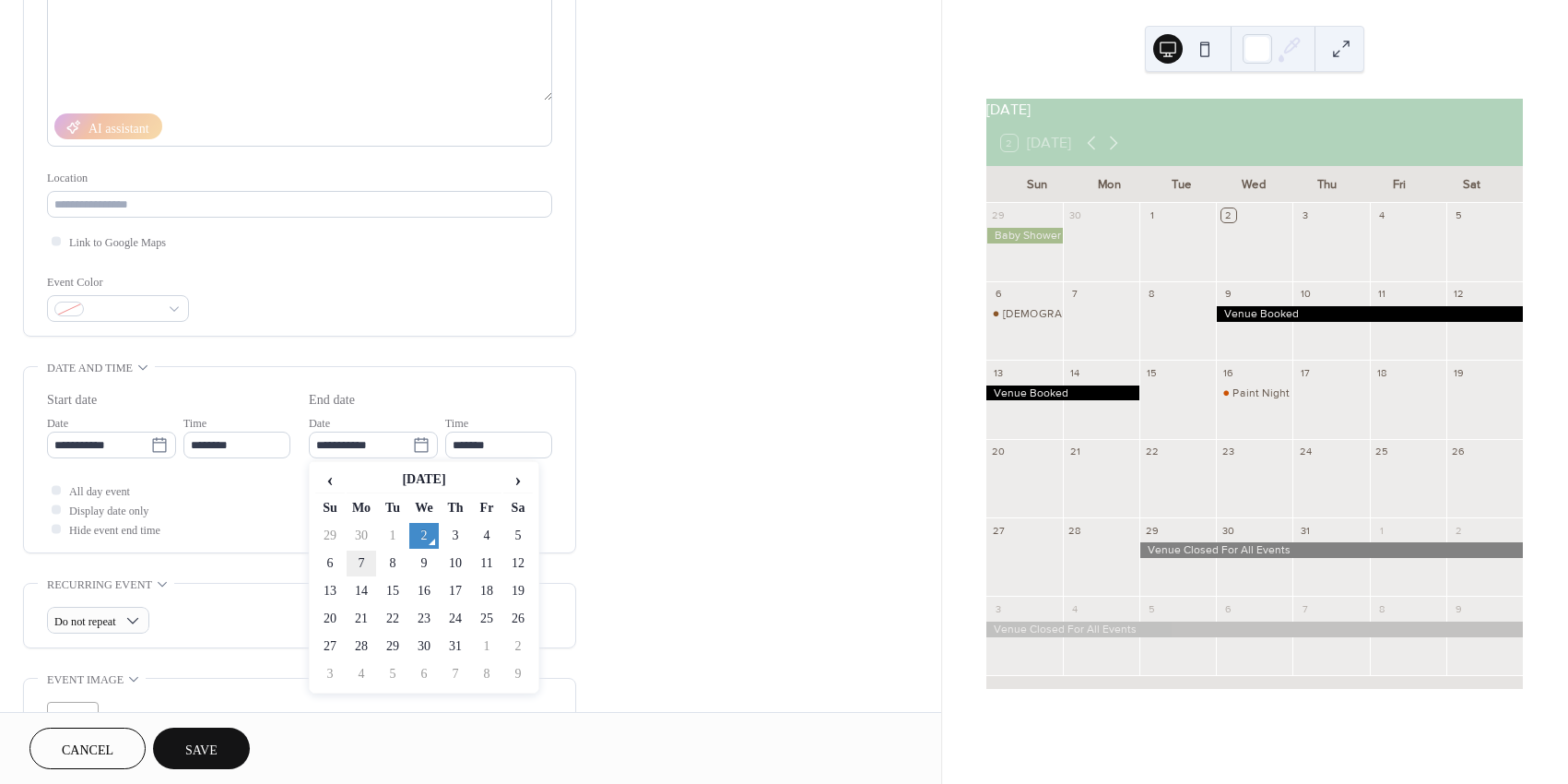 click on "7" at bounding box center (361, 564) 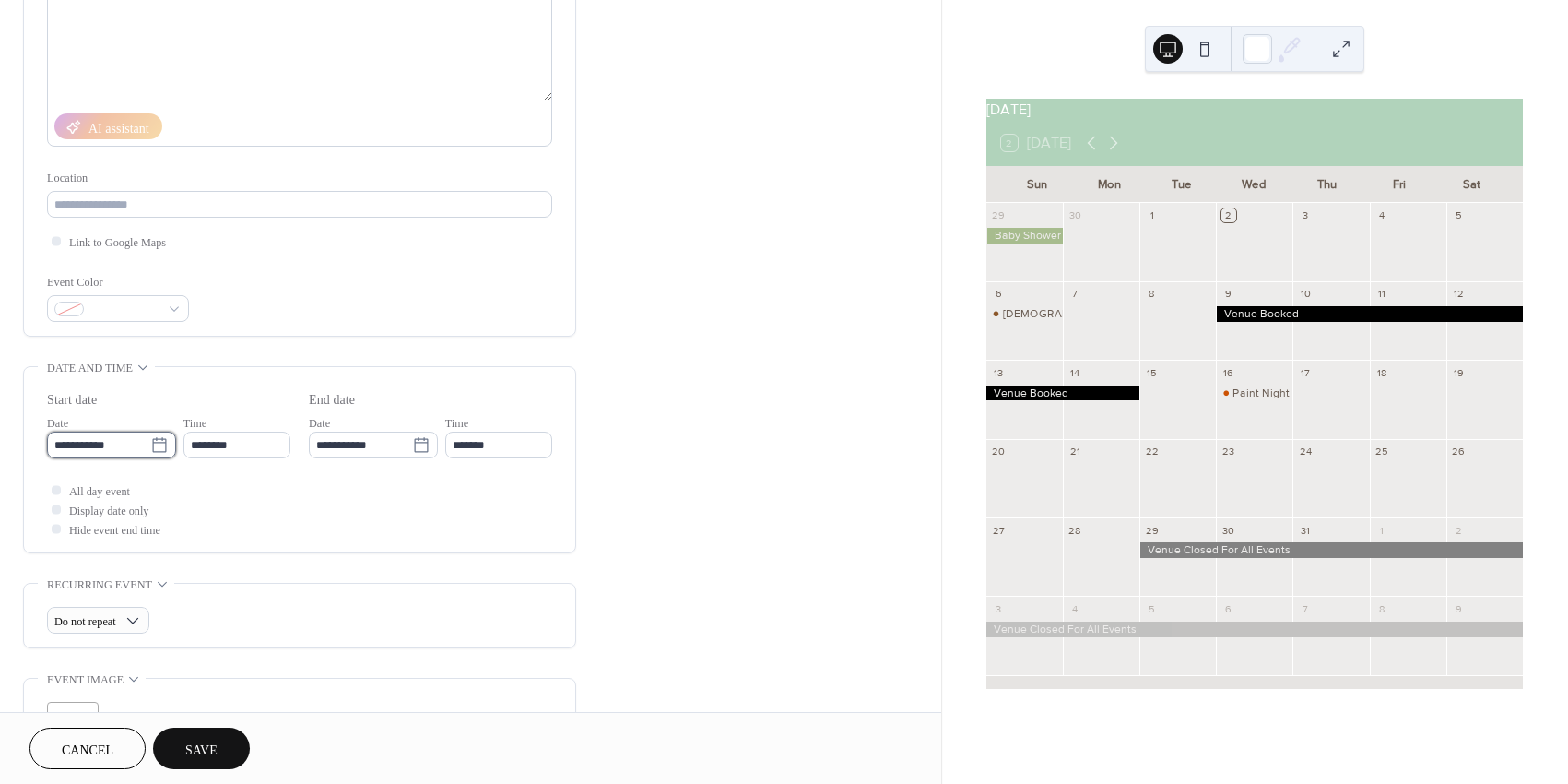 click on "**********" at bounding box center [99, 445] 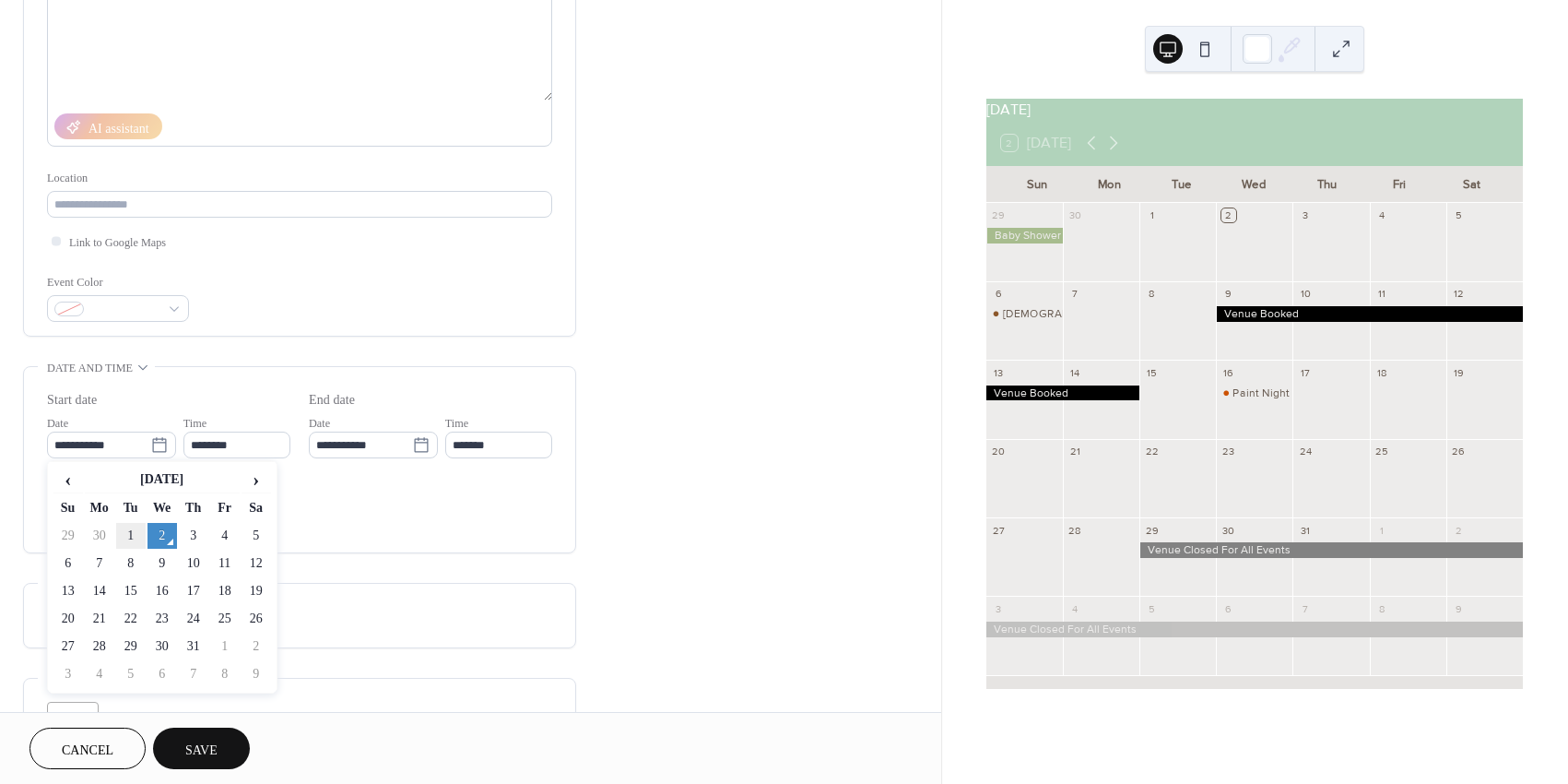click on "1" at bounding box center [131, 536] 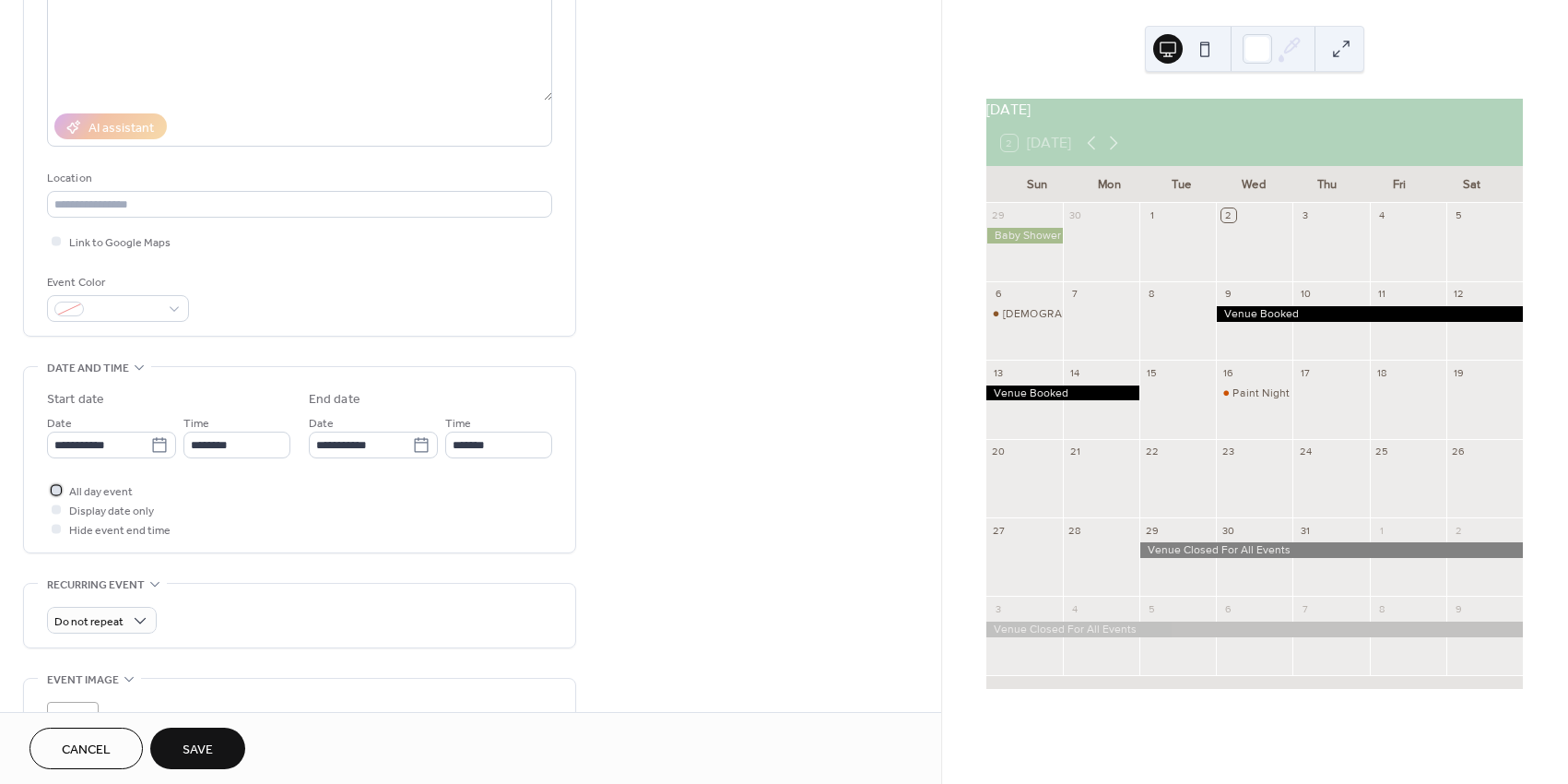 click on "All day event" at bounding box center [100, 492] 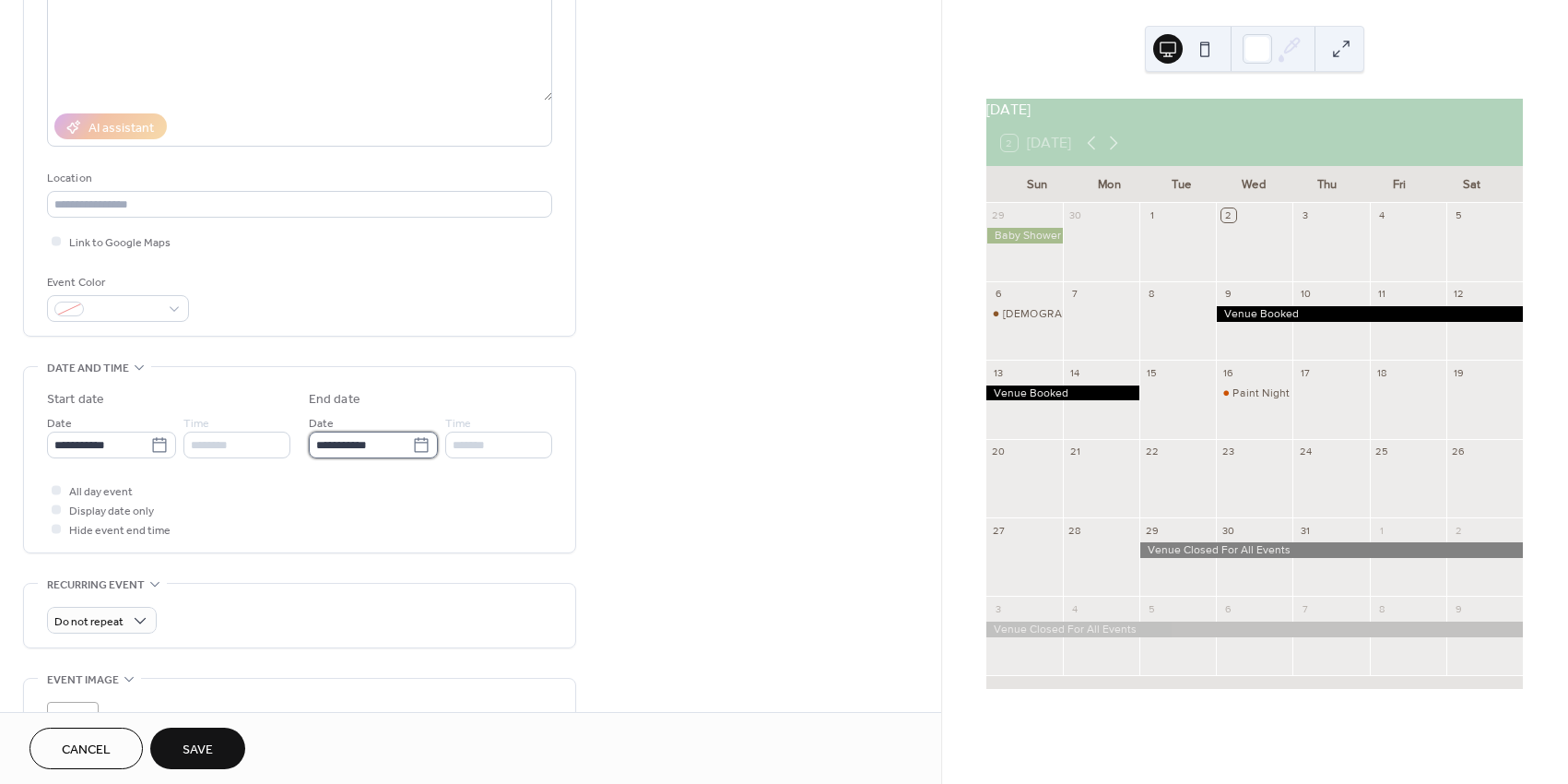click on "**********" at bounding box center [360, 445] 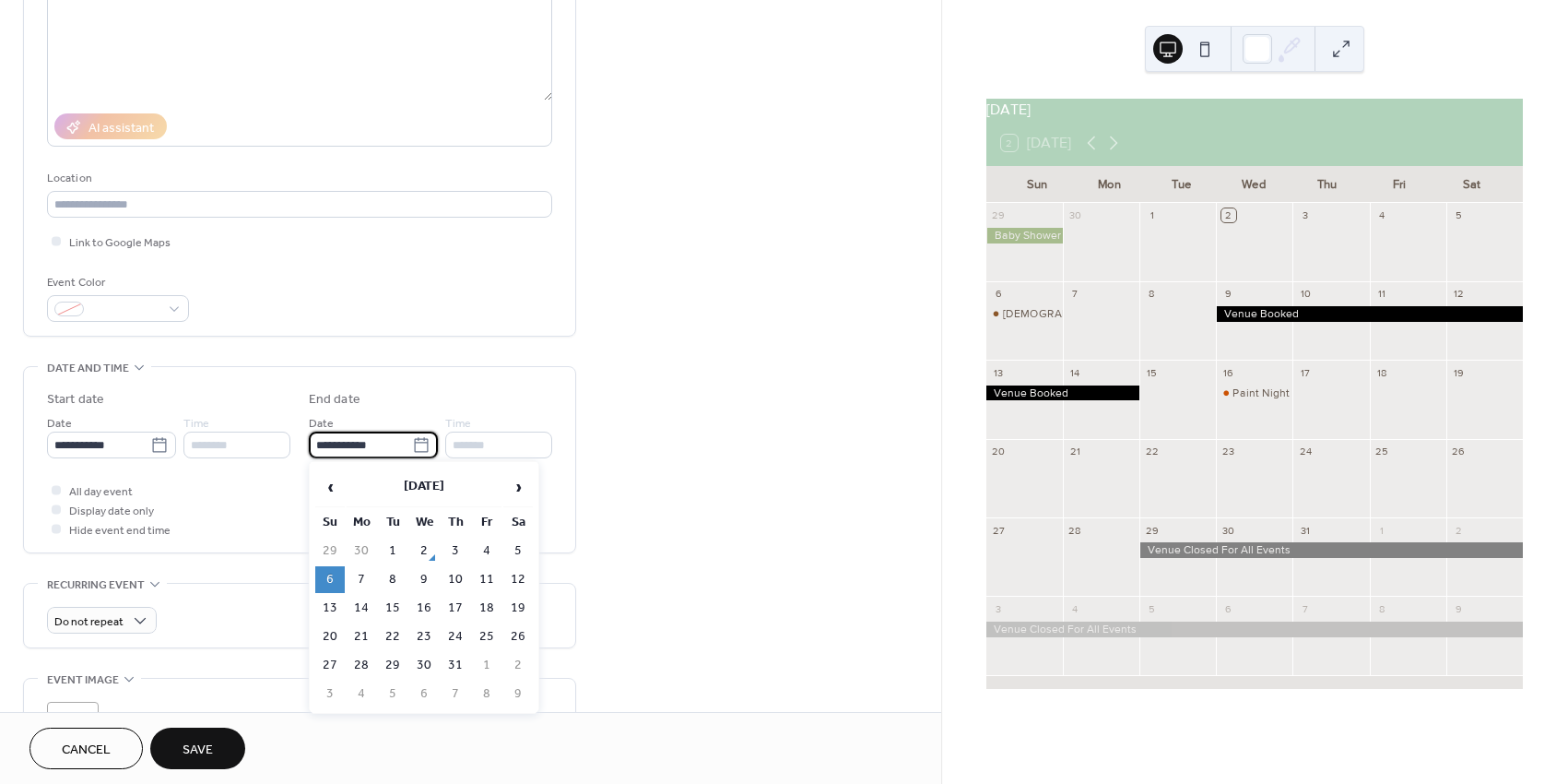 click on "‹ [DATE] › Su Mo Tu We Th Fr Sa 29 30 1 2 3 4 5 6 7 8 9 10 11 12 13 14 15 16 17 18 19 20 21 22 23 24 25 26 27 28 29 30 31 1 2 3 4 5 6 7 8 9" at bounding box center [424, 588] 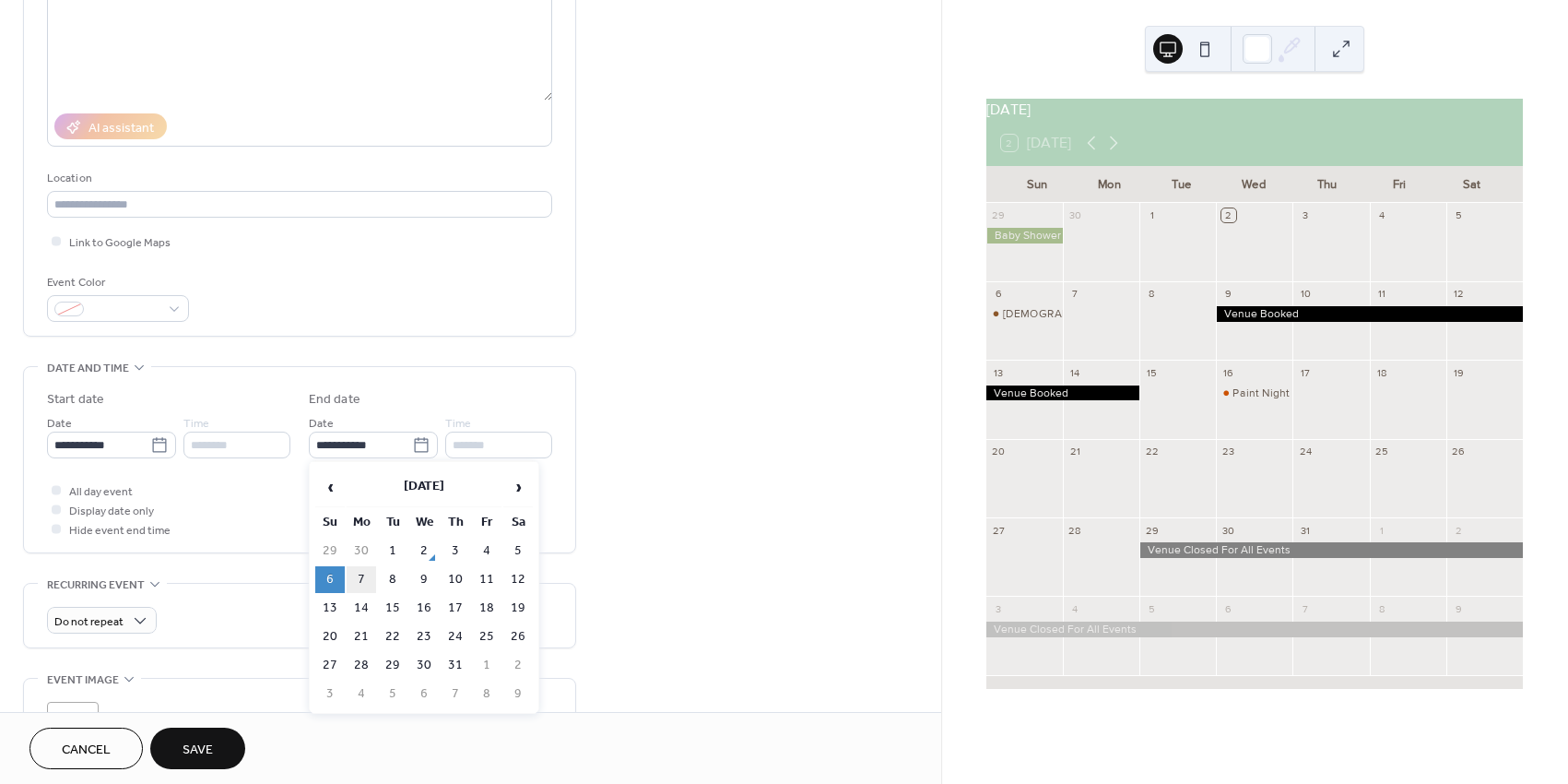 click on "7" at bounding box center (361, 579) 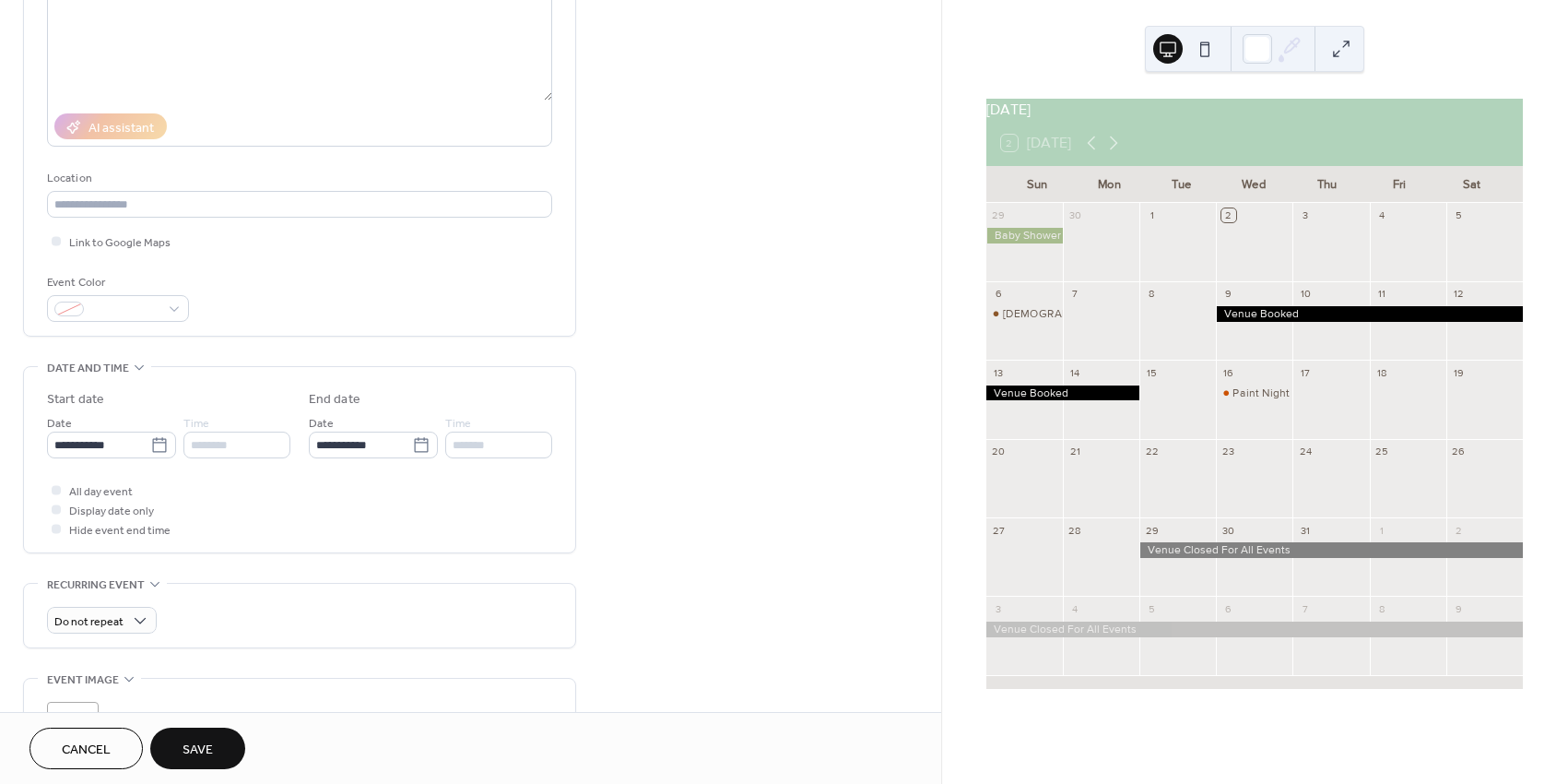 click on "All day event Display date only Hide event end time" at bounding box center [300, 509] 